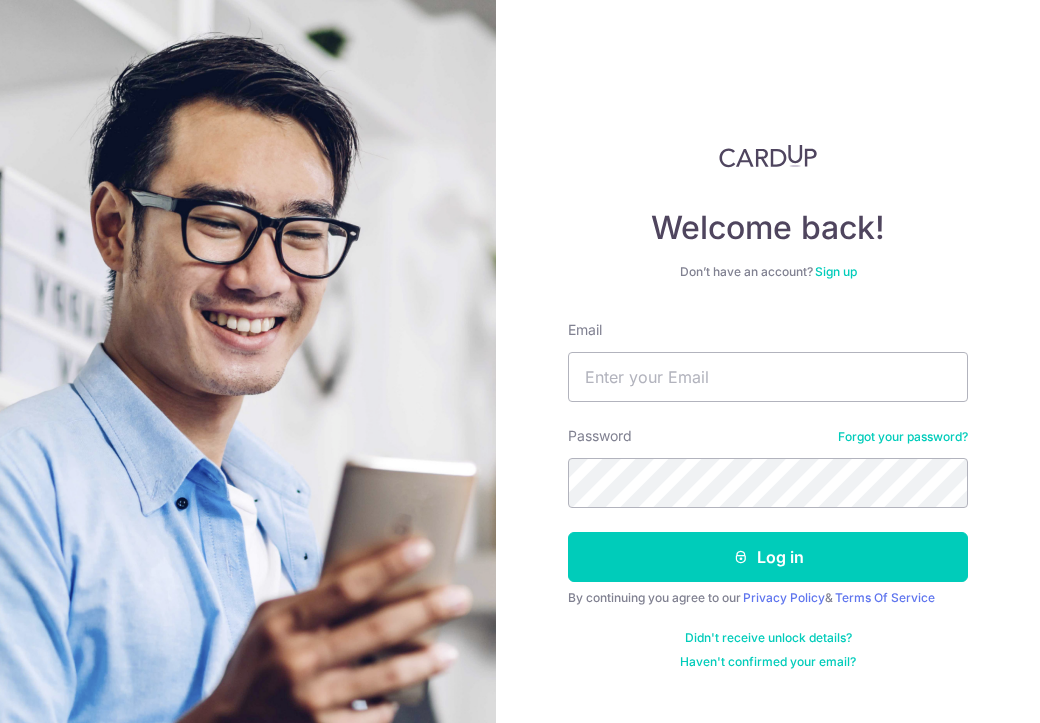 scroll, scrollTop: 0, scrollLeft: 0, axis: both 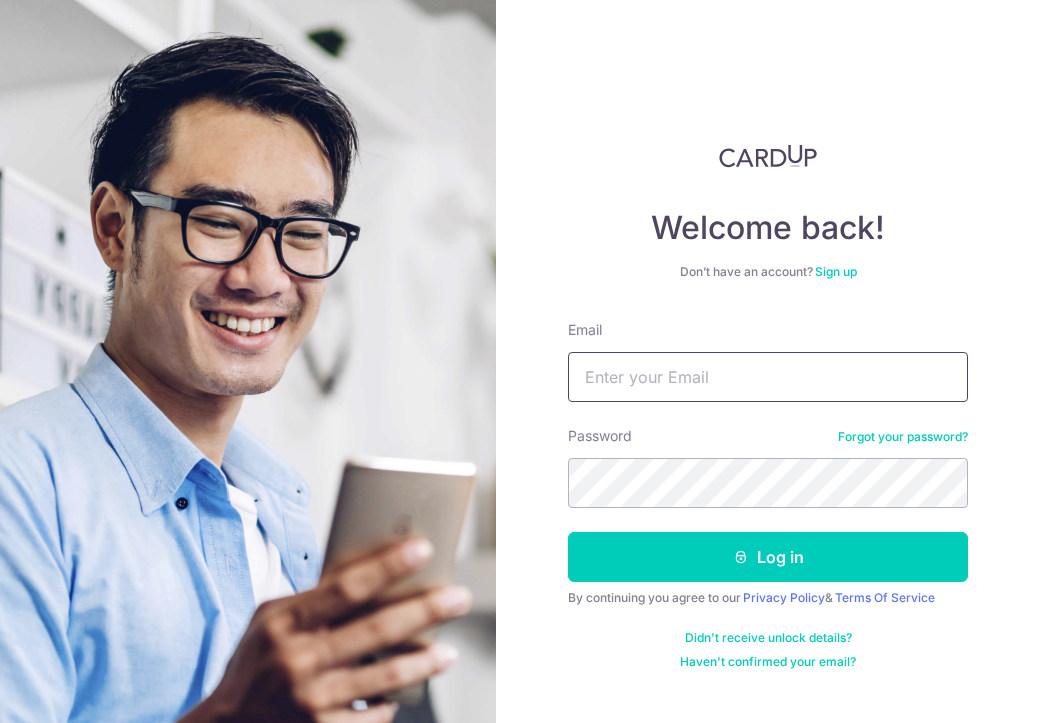 click on "Email" at bounding box center (768, 377) 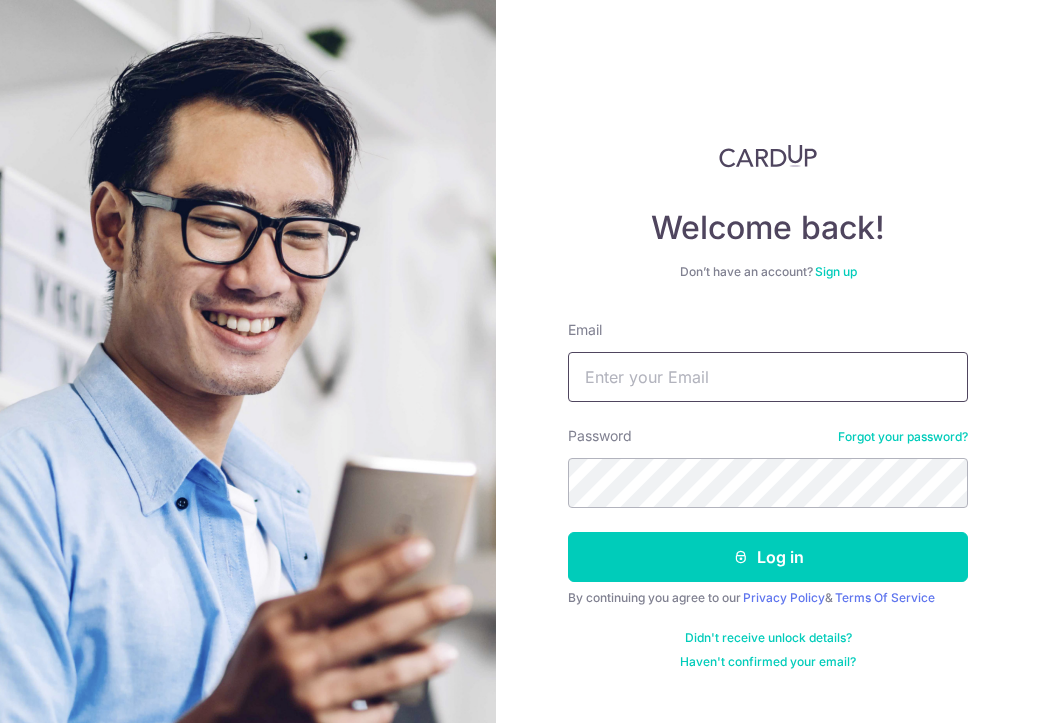 type on "[USERNAME]@[DOMAIN]" 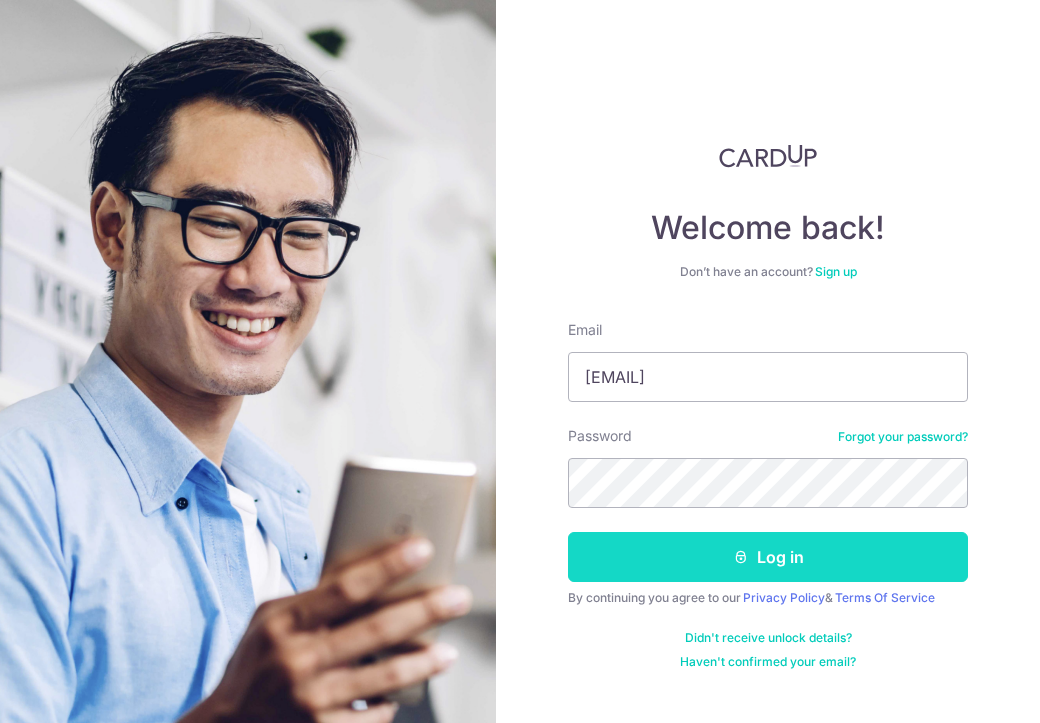 click on "Log in" at bounding box center [768, 557] 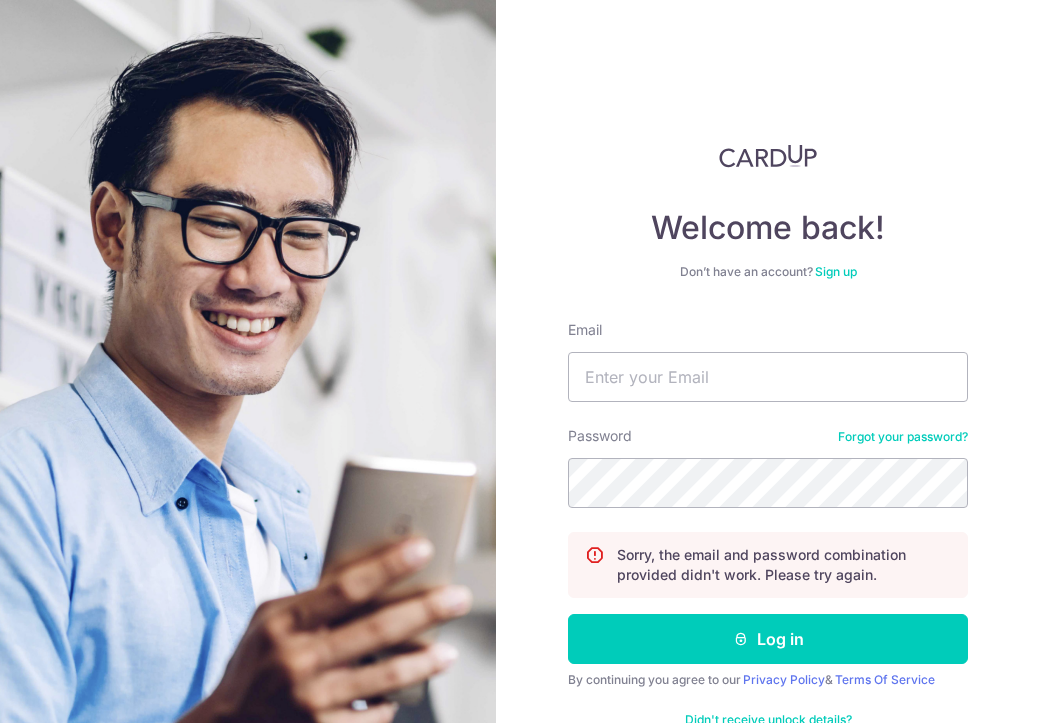 scroll, scrollTop: 0, scrollLeft: 0, axis: both 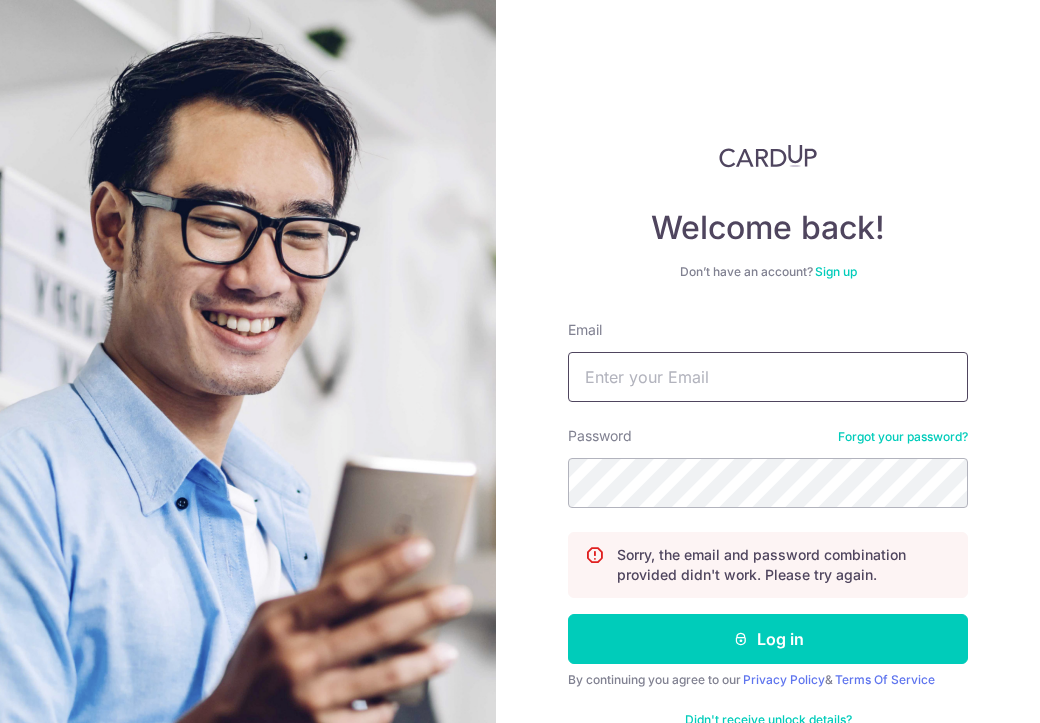 click on "Email" at bounding box center (768, 377) 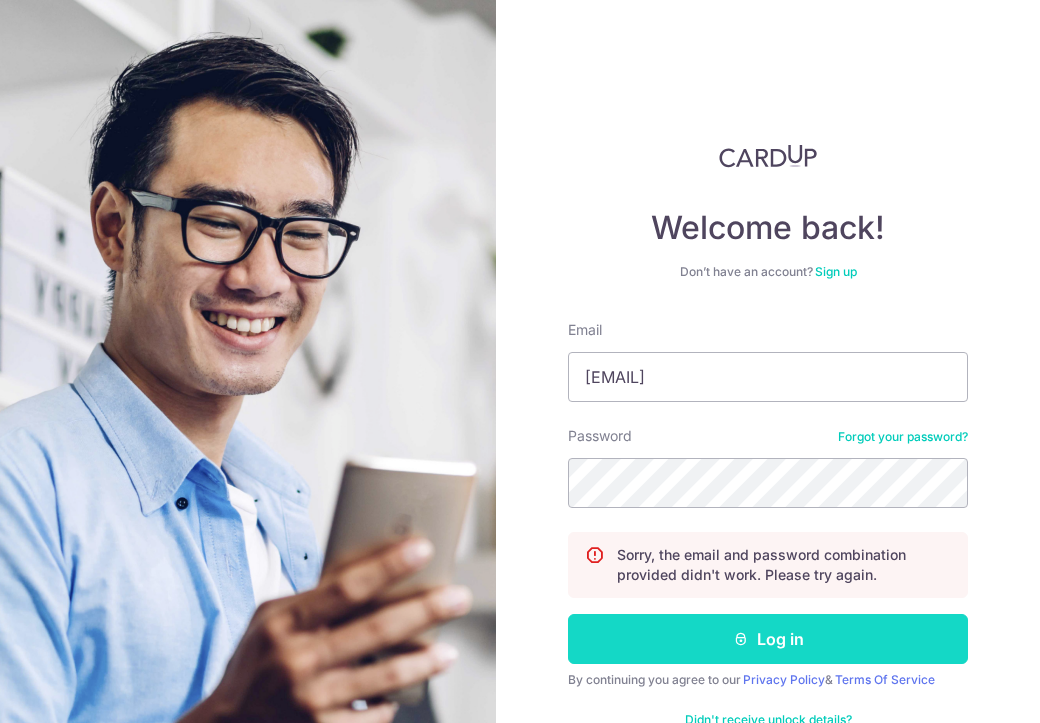 click on "Log in" at bounding box center [768, 639] 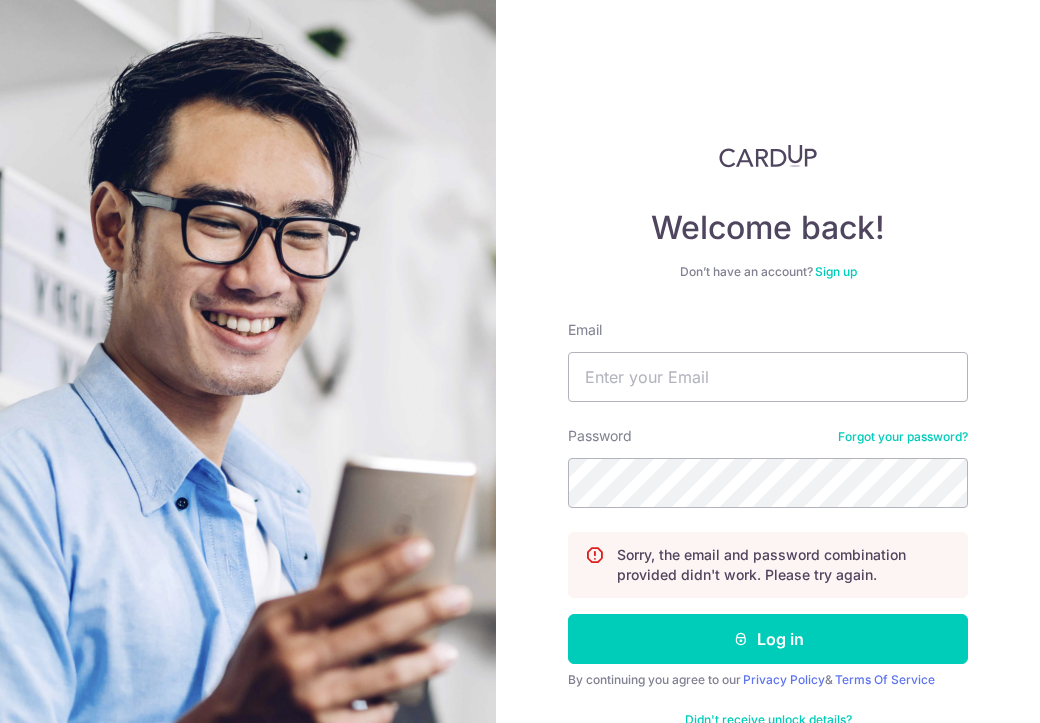 scroll, scrollTop: 0, scrollLeft: 0, axis: both 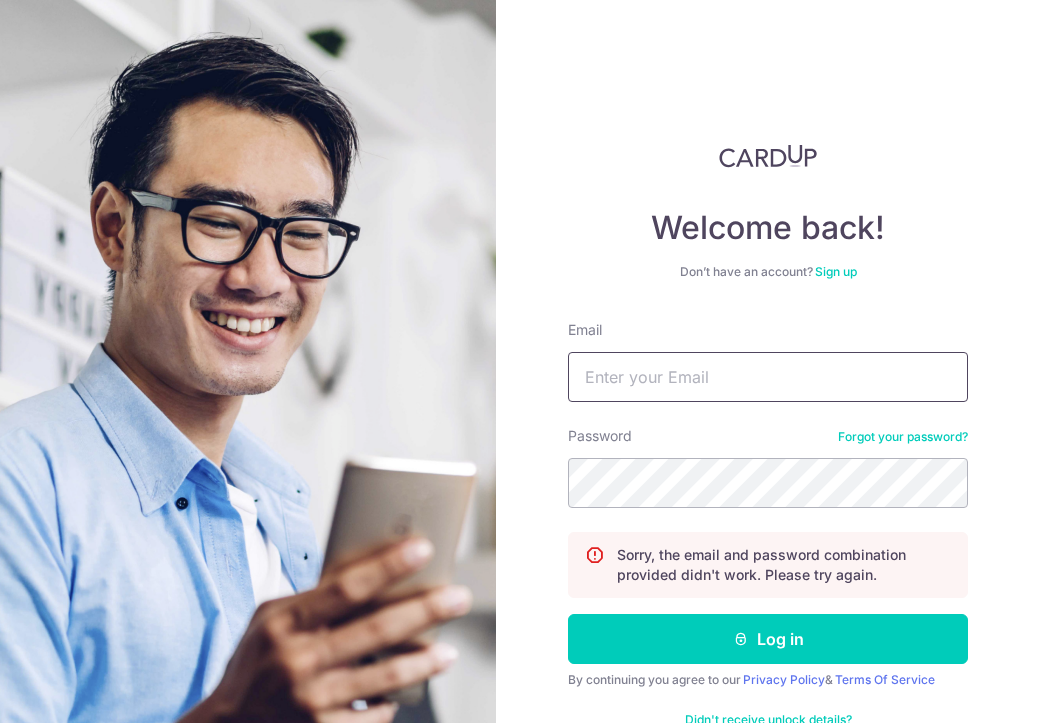 click on "Email" at bounding box center [768, 377] 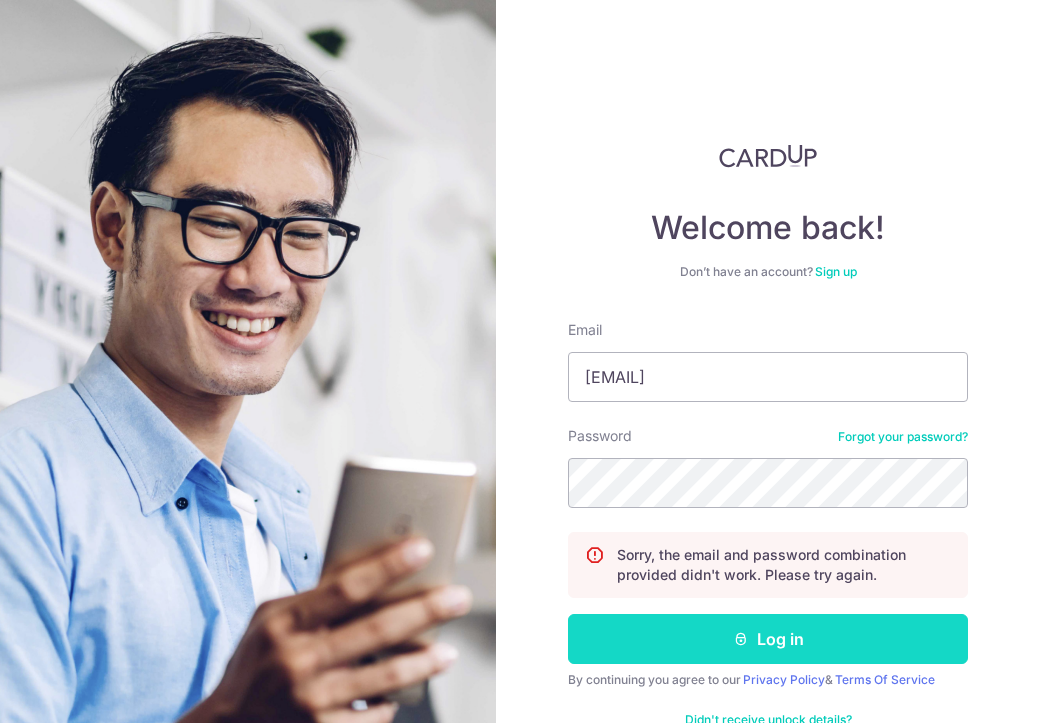 click on "Log in" at bounding box center [768, 639] 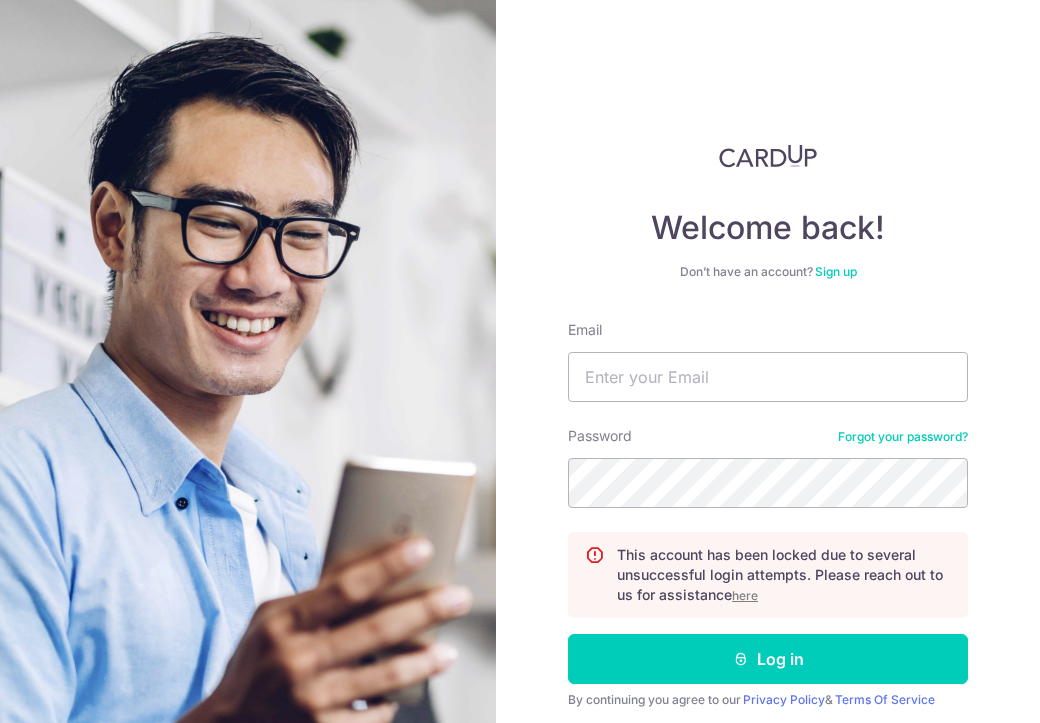 scroll, scrollTop: 0, scrollLeft: 0, axis: both 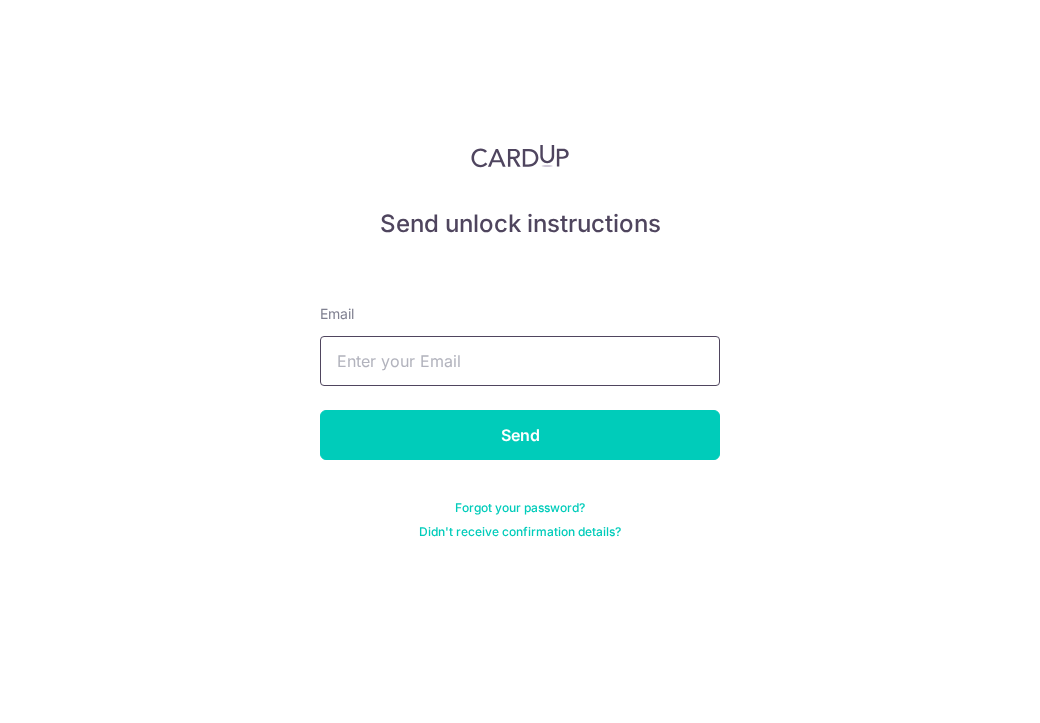 click at bounding box center (520, 361) 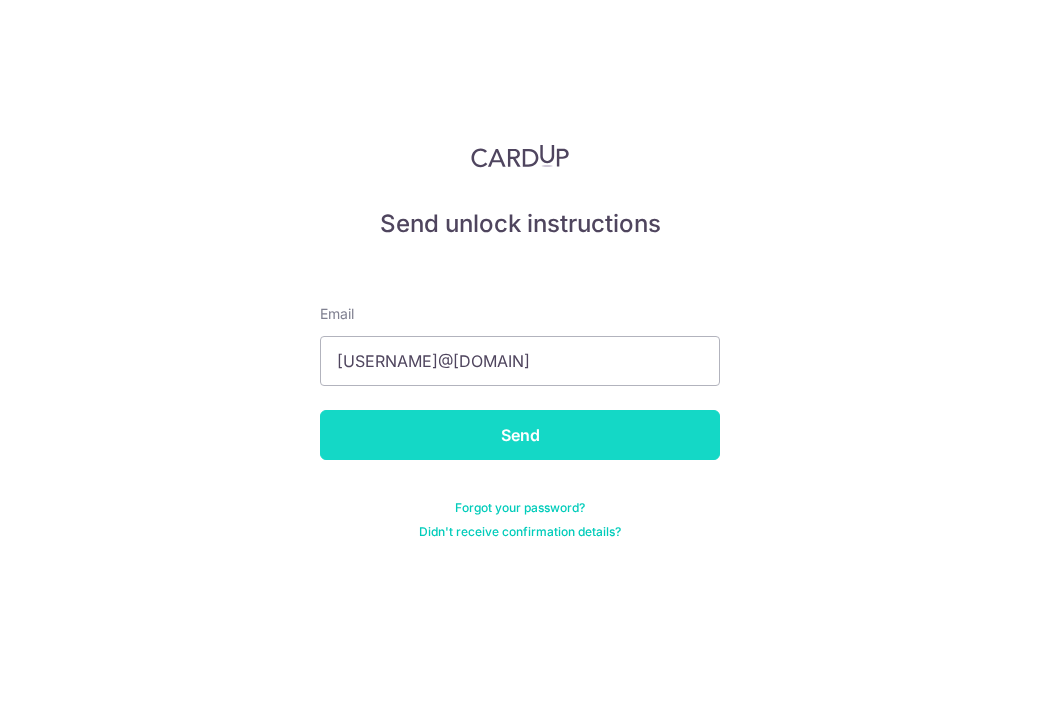 click on "Send" at bounding box center (520, 435) 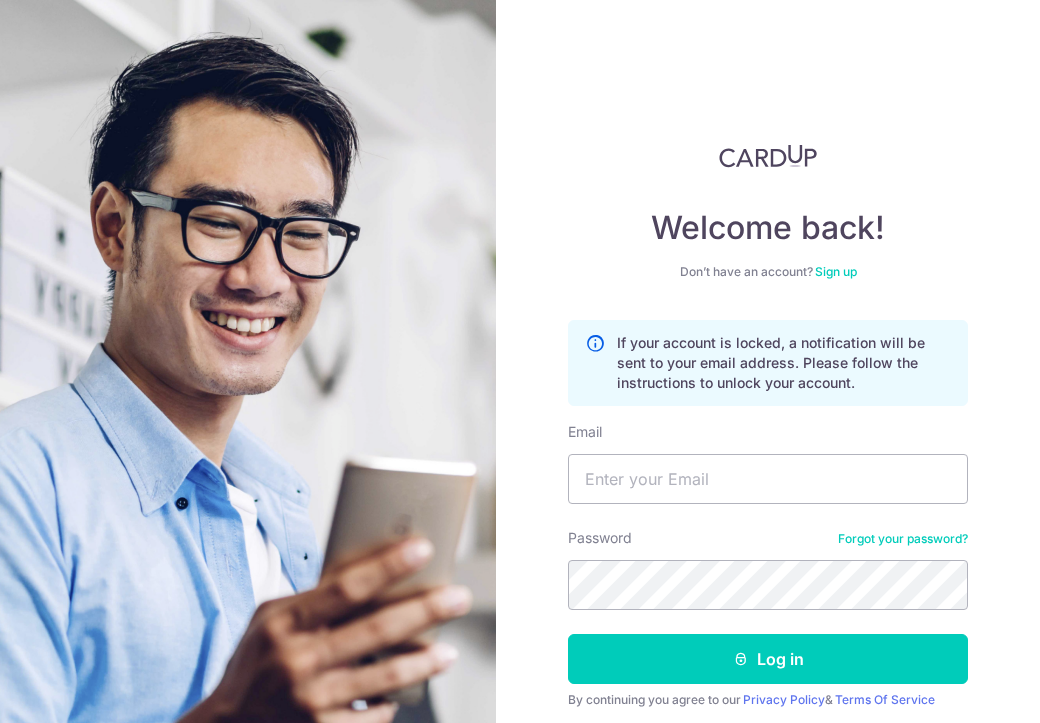 scroll, scrollTop: 0, scrollLeft: 0, axis: both 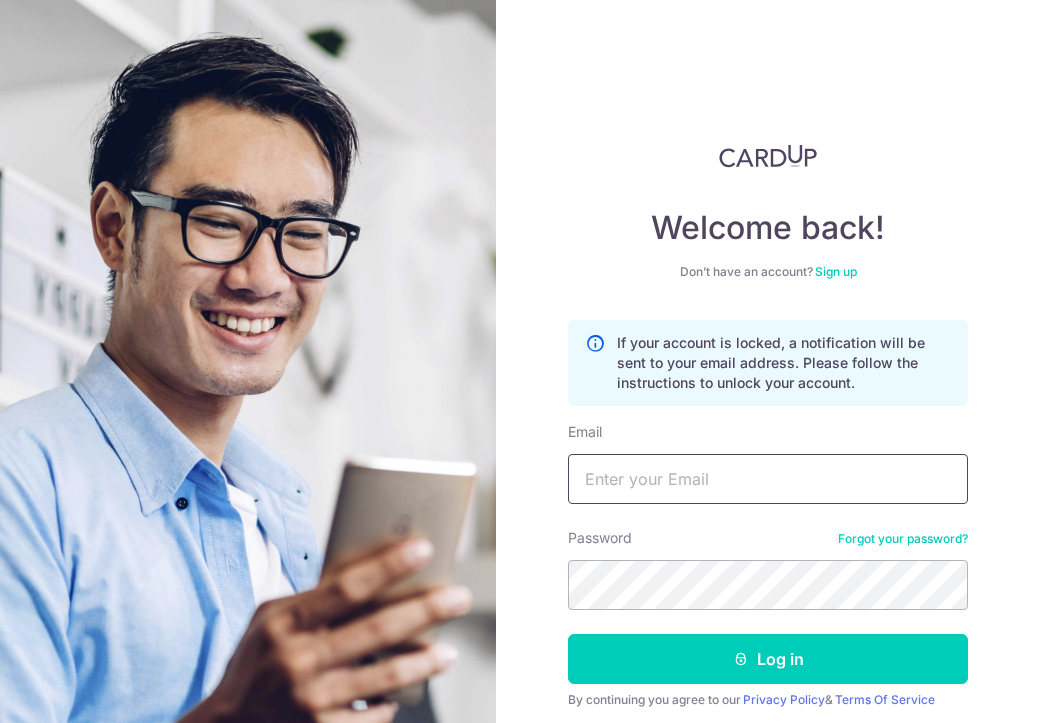 click on "Email" at bounding box center (768, 479) 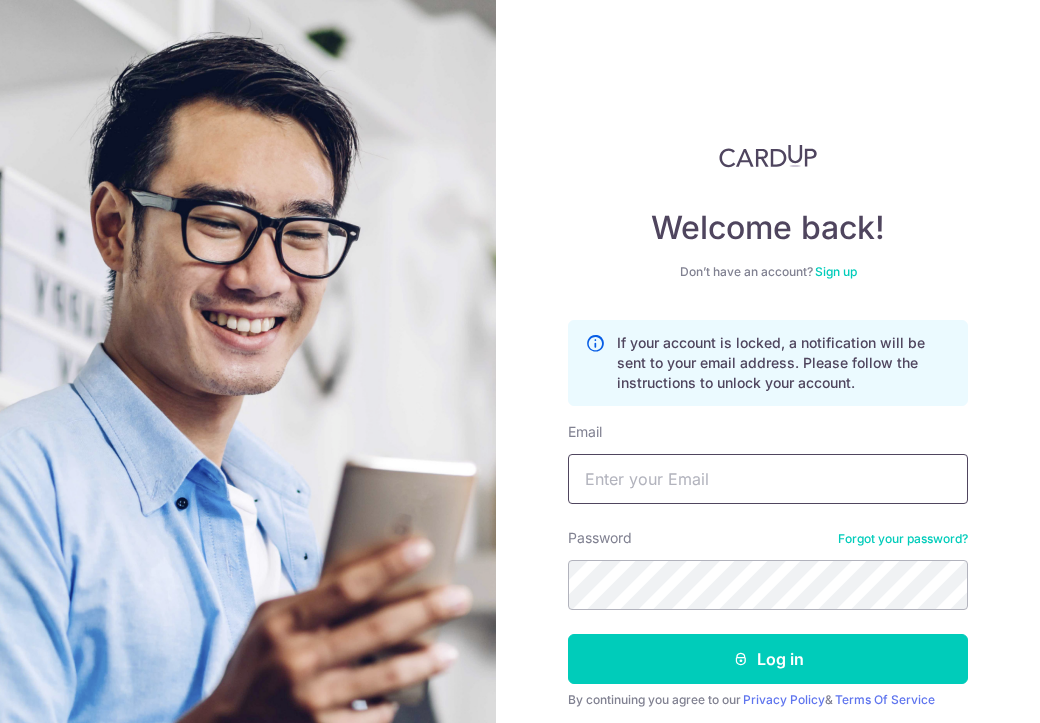 type on "LUCASCHOOK@GMAIL.COM" 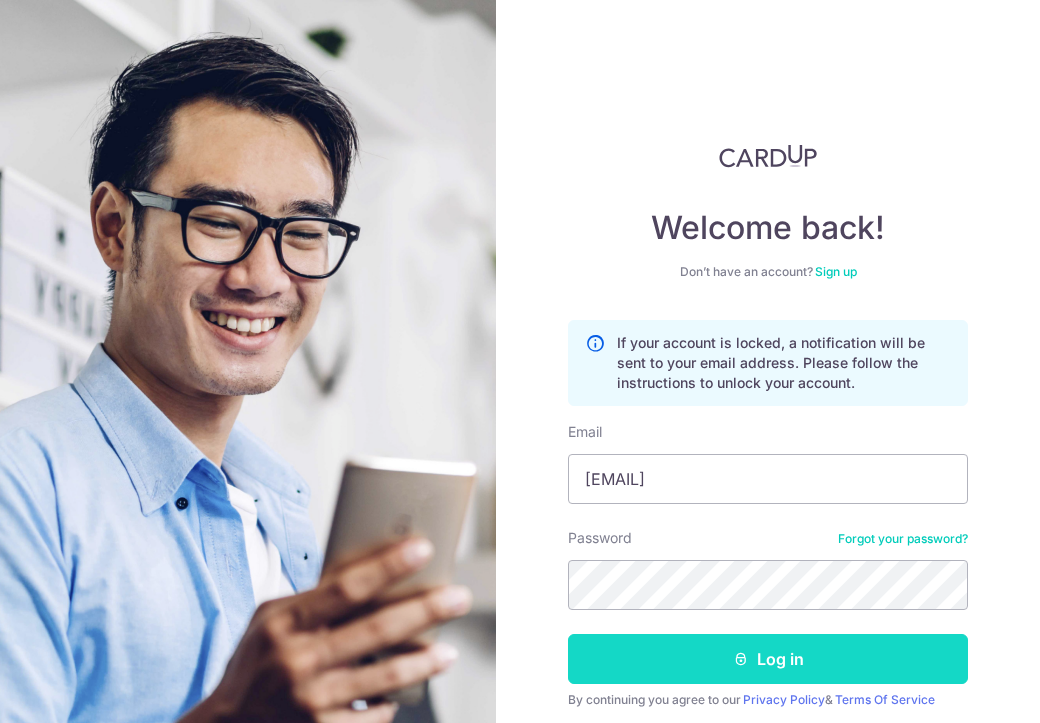 click on "Log in" at bounding box center [768, 659] 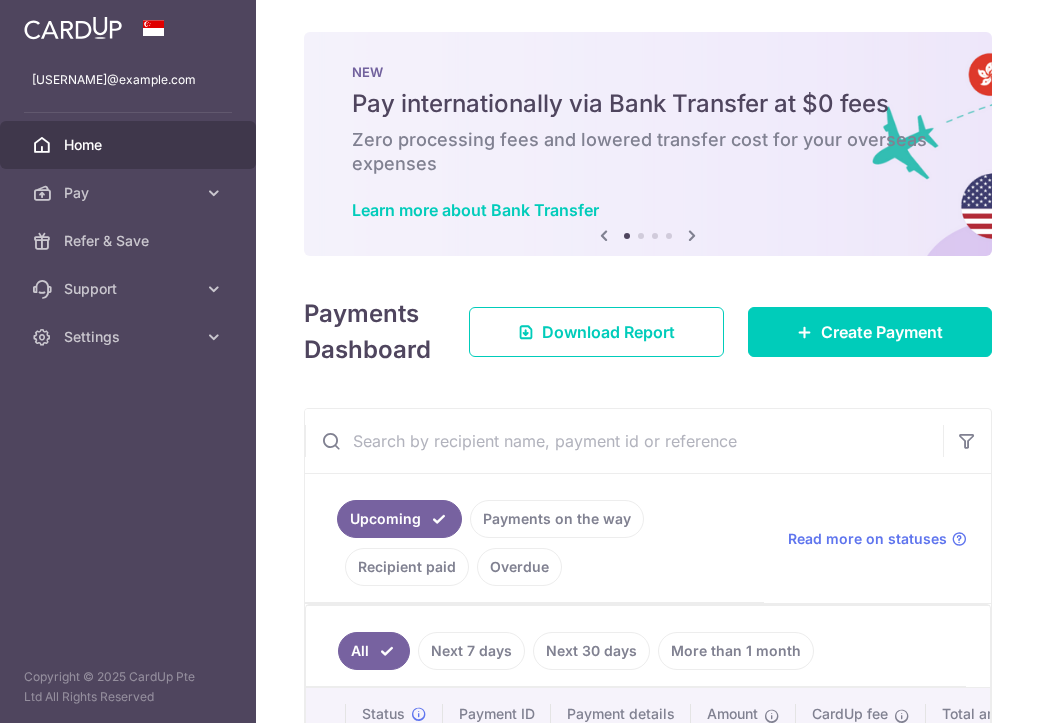 scroll, scrollTop: 0, scrollLeft: 0, axis: both 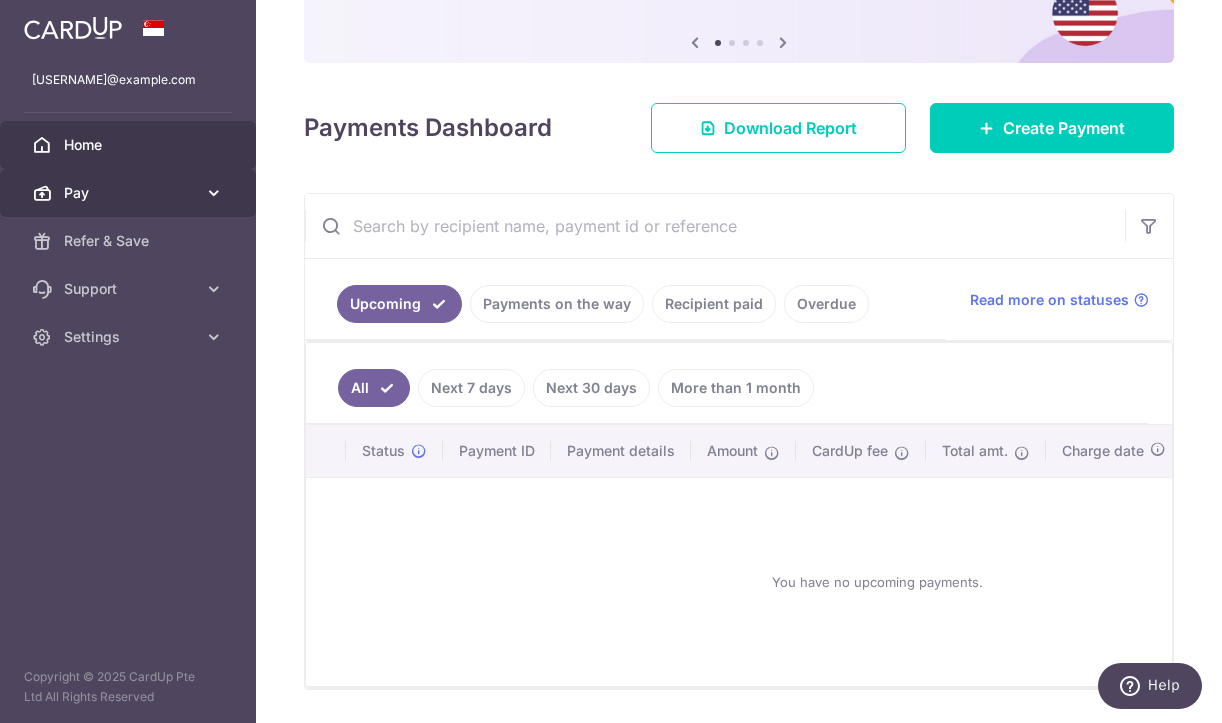 click on "Pay" at bounding box center [130, 193] 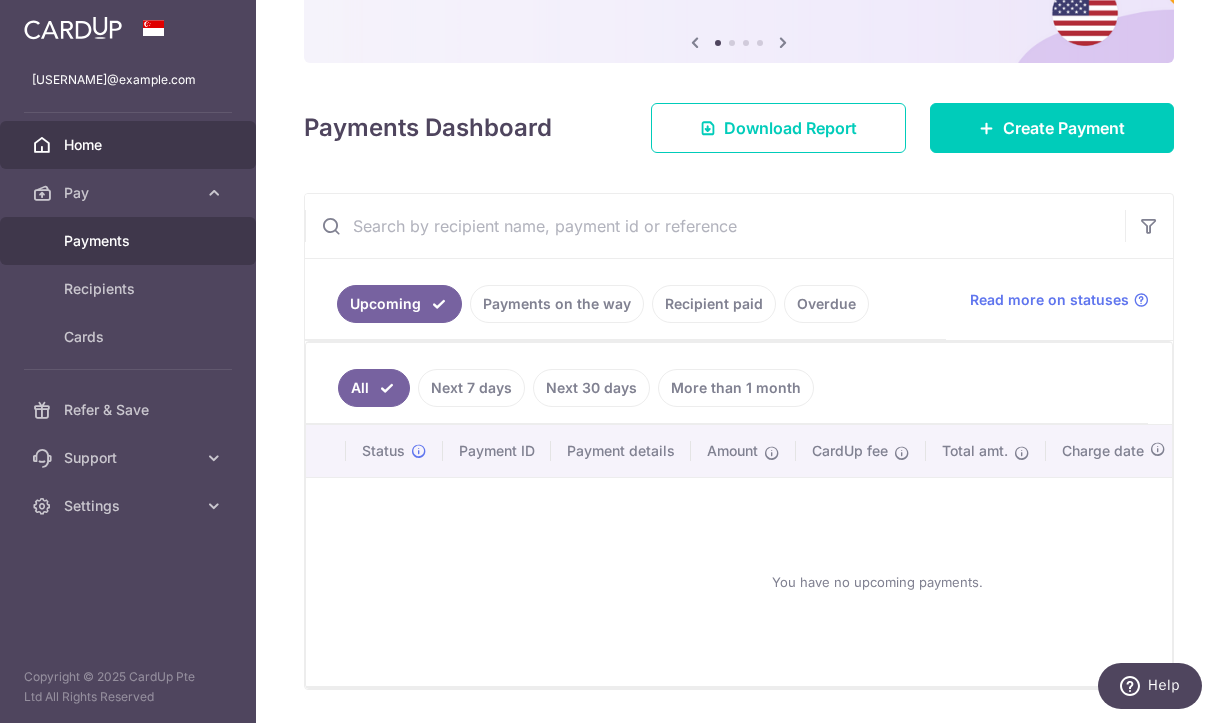 click on "Payments" at bounding box center (130, 241) 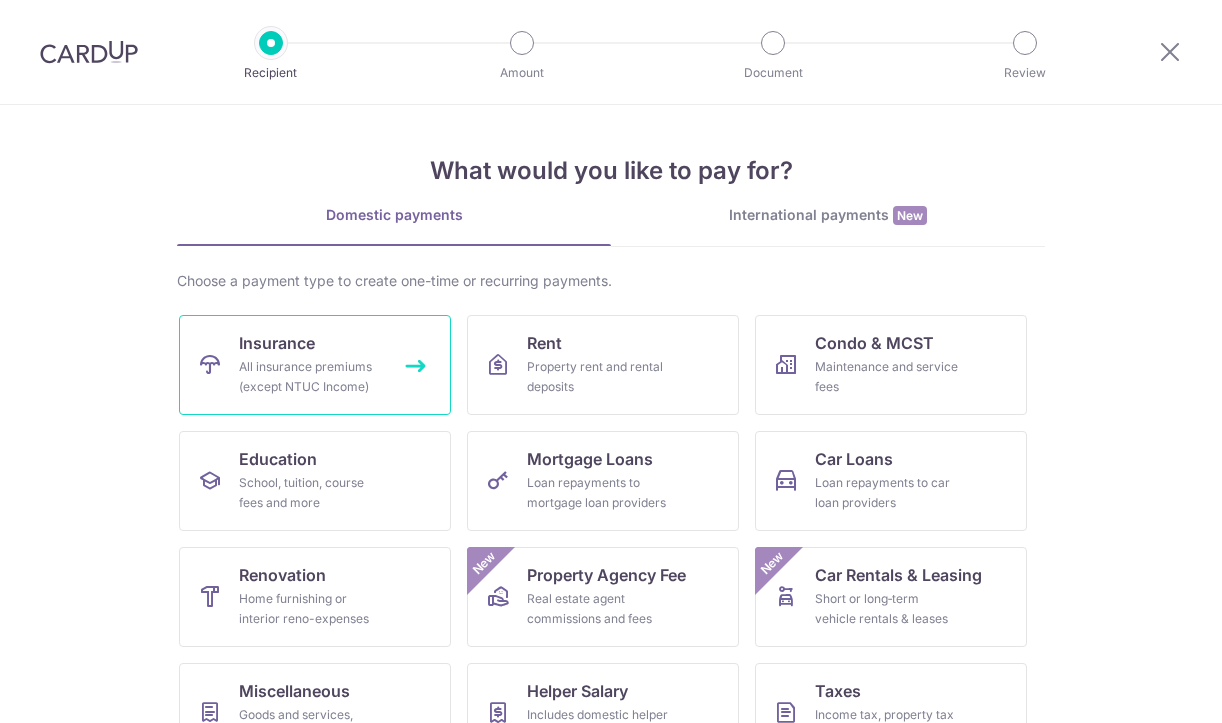 scroll, scrollTop: 0, scrollLeft: 0, axis: both 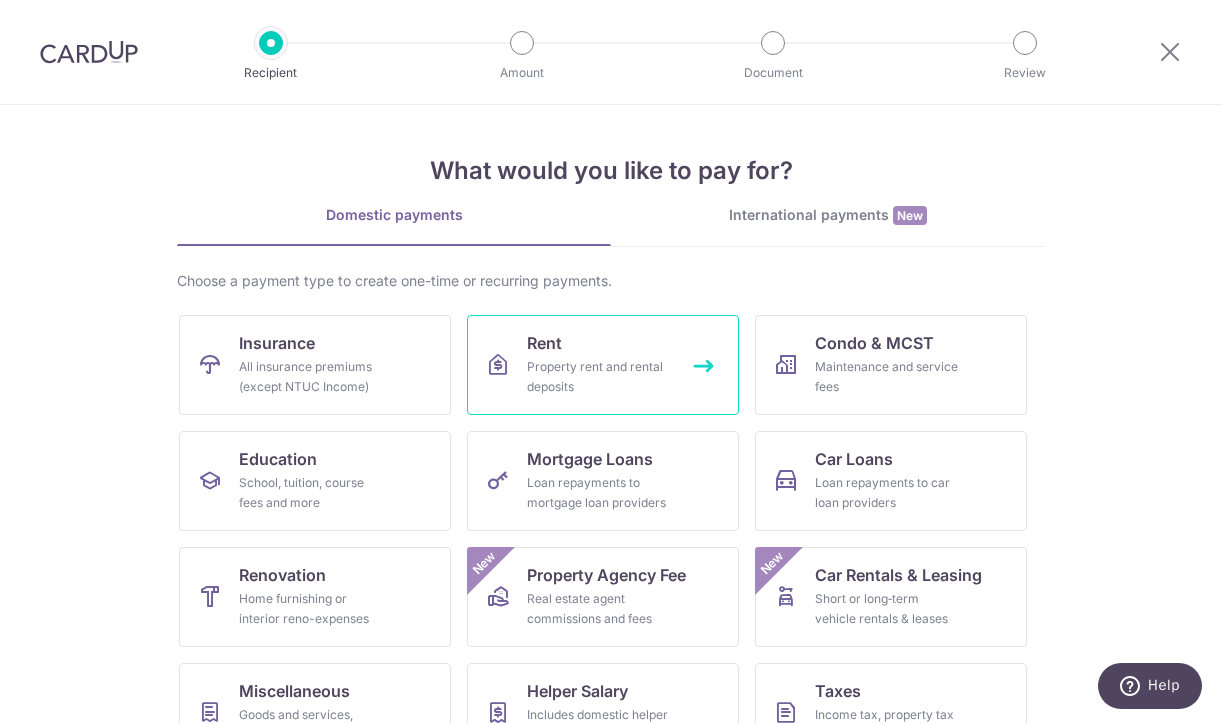 click on "Property rent and rental deposits" at bounding box center [599, 377] 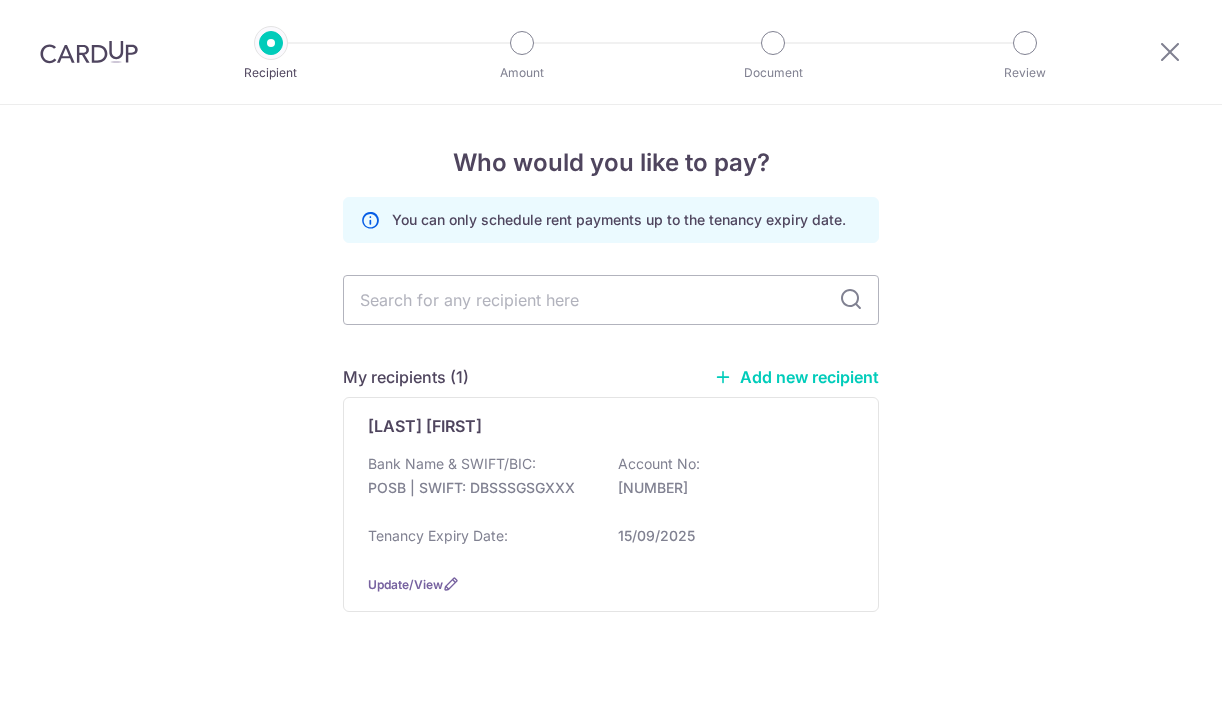 scroll, scrollTop: 0, scrollLeft: 0, axis: both 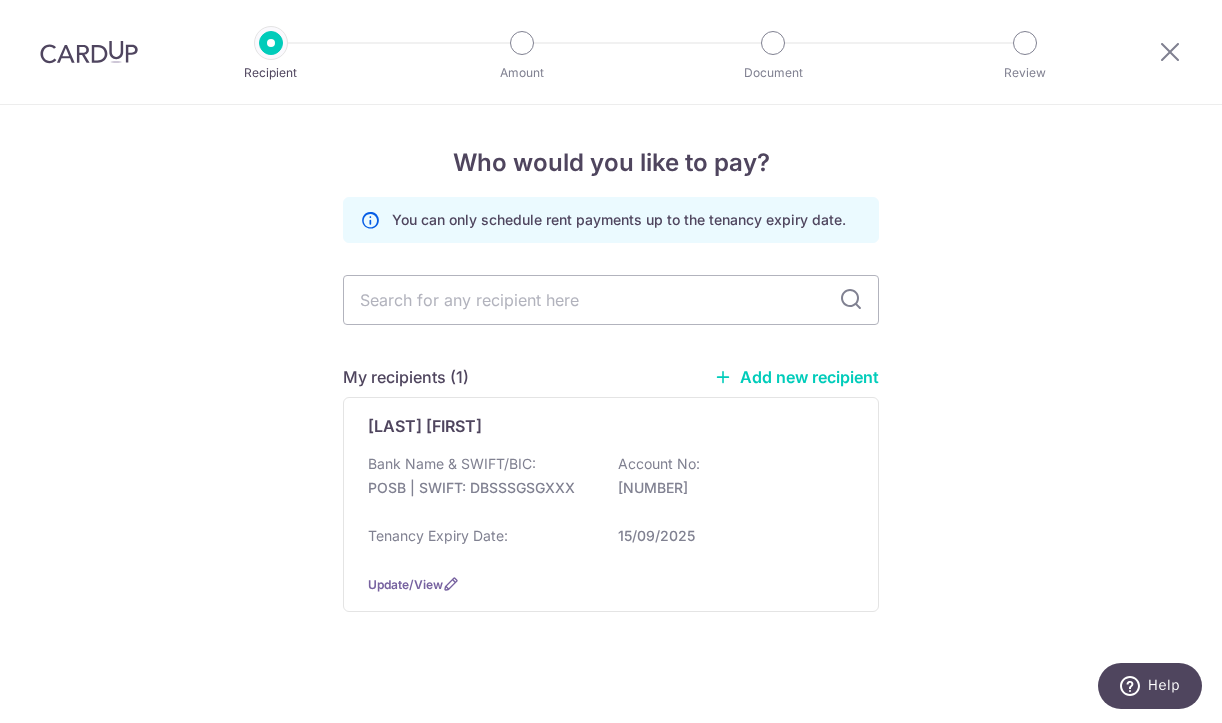 click on "Add new recipient" at bounding box center (796, 377) 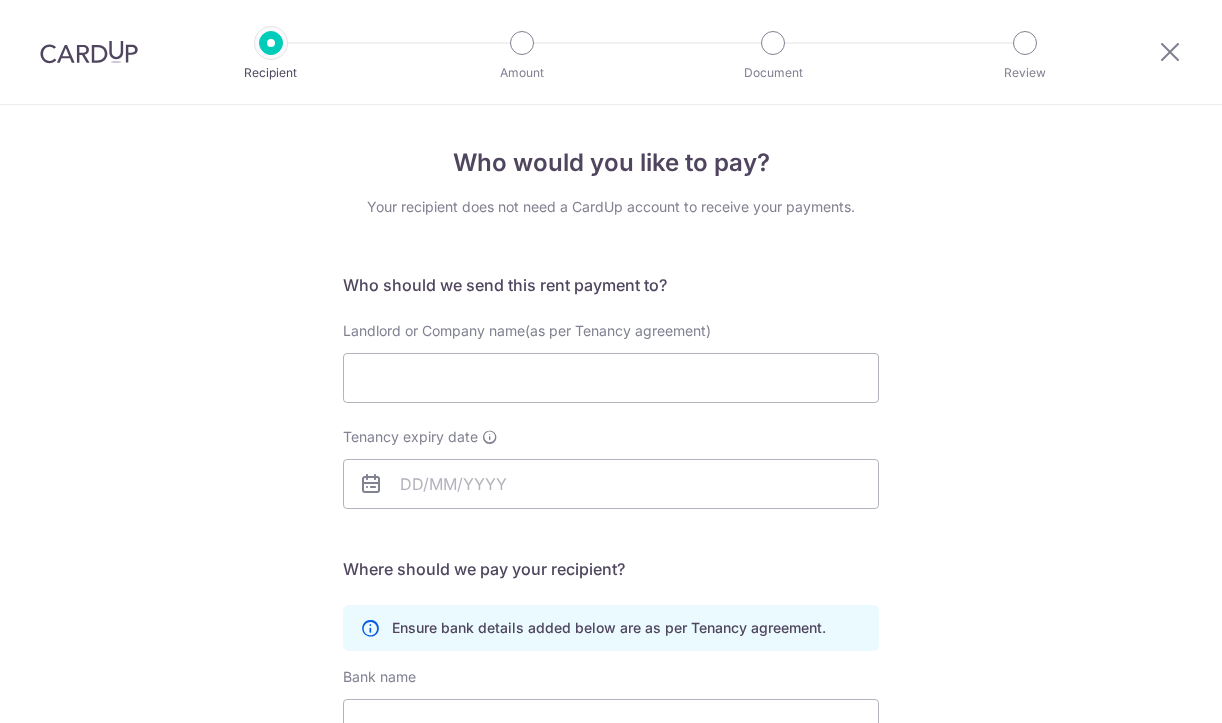scroll, scrollTop: 0, scrollLeft: 0, axis: both 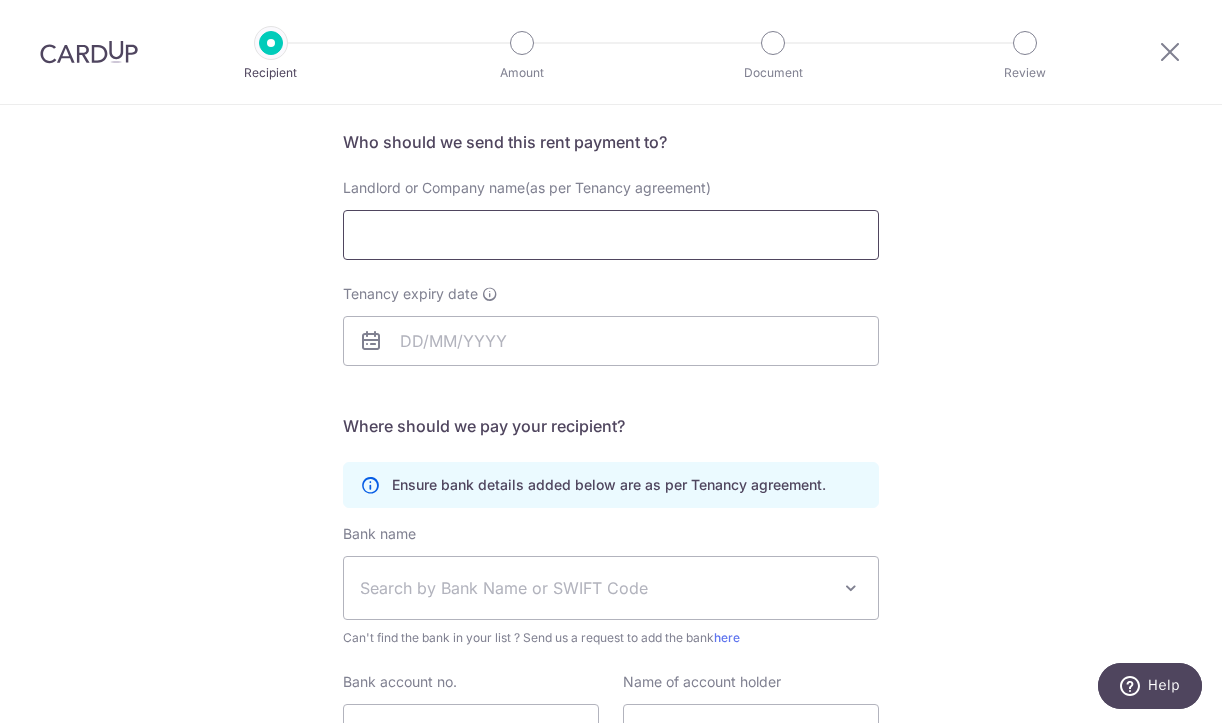 click on "Landlord or Company name(as per Tenancy agreement)" at bounding box center [611, 235] 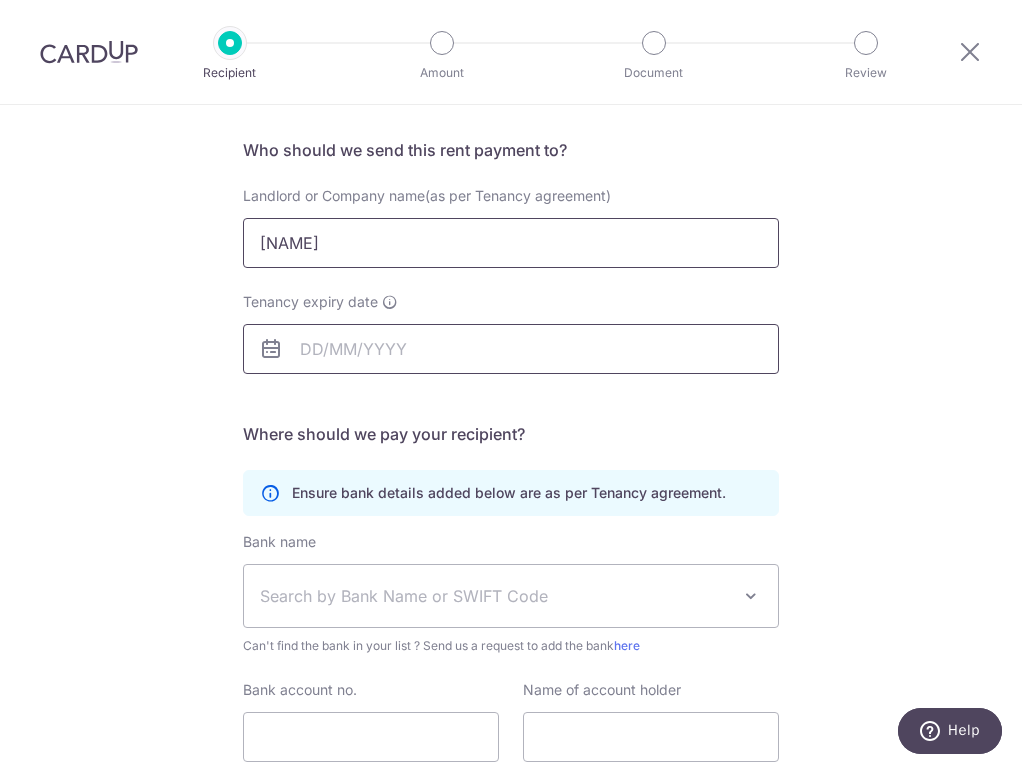 type on "[FIRST] [LAST]" 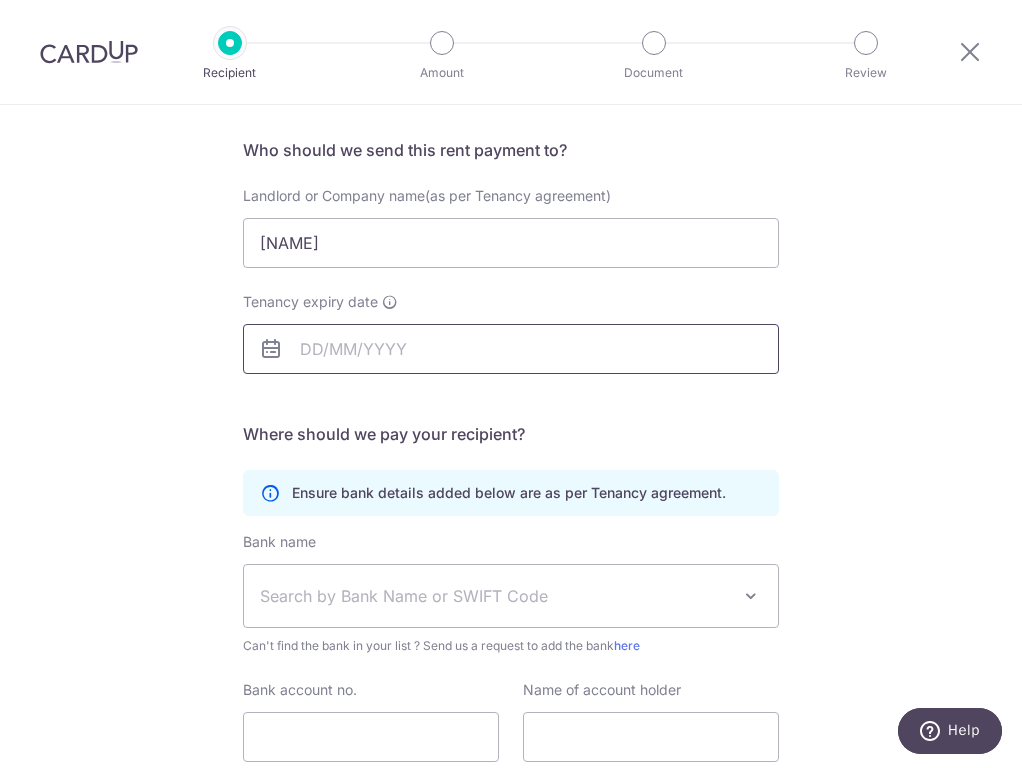 click on "Tenancy expiry date" at bounding box center (511, 349) 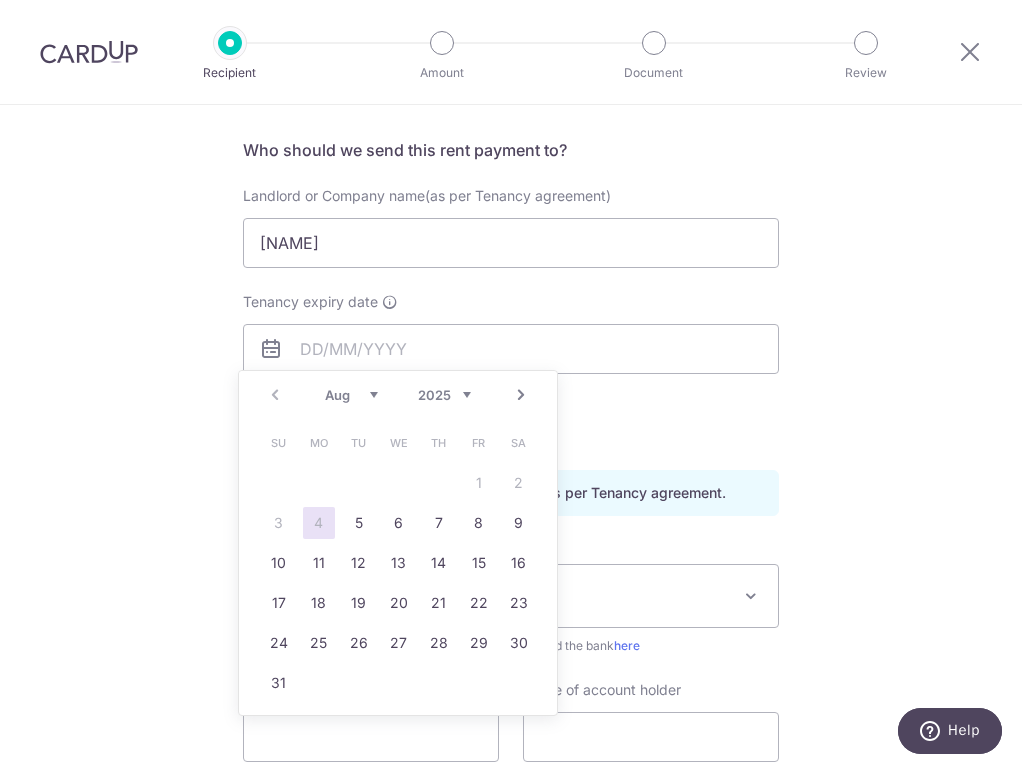 click on "2025 2026 2027 2028 2029 2030 2031 2032 2033 2034 2035" at bounding box center (444, 395) 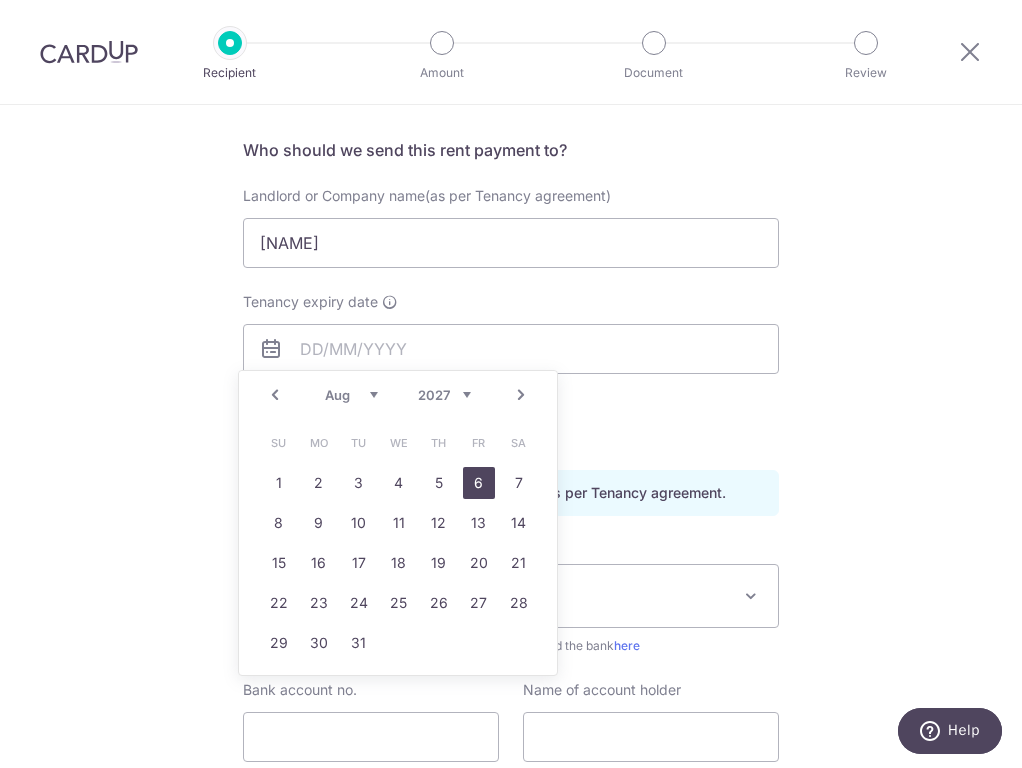 click on "6" at bounding box center [479, 483] 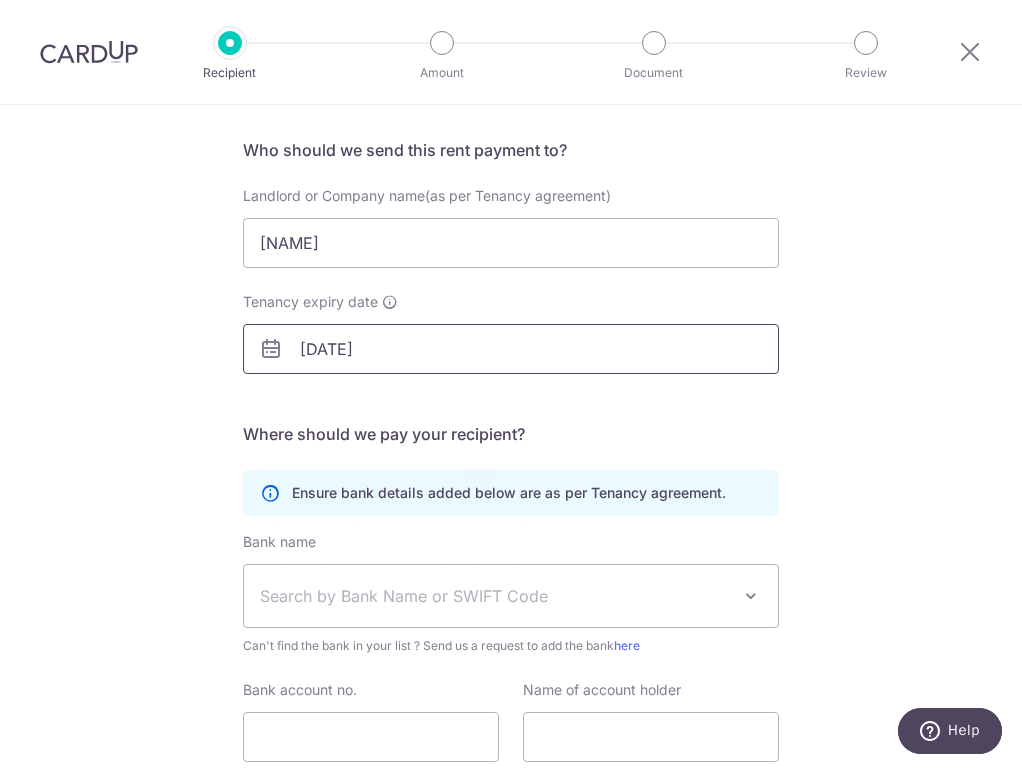 click on "06/08/2027" at bounding box center (511, 349) 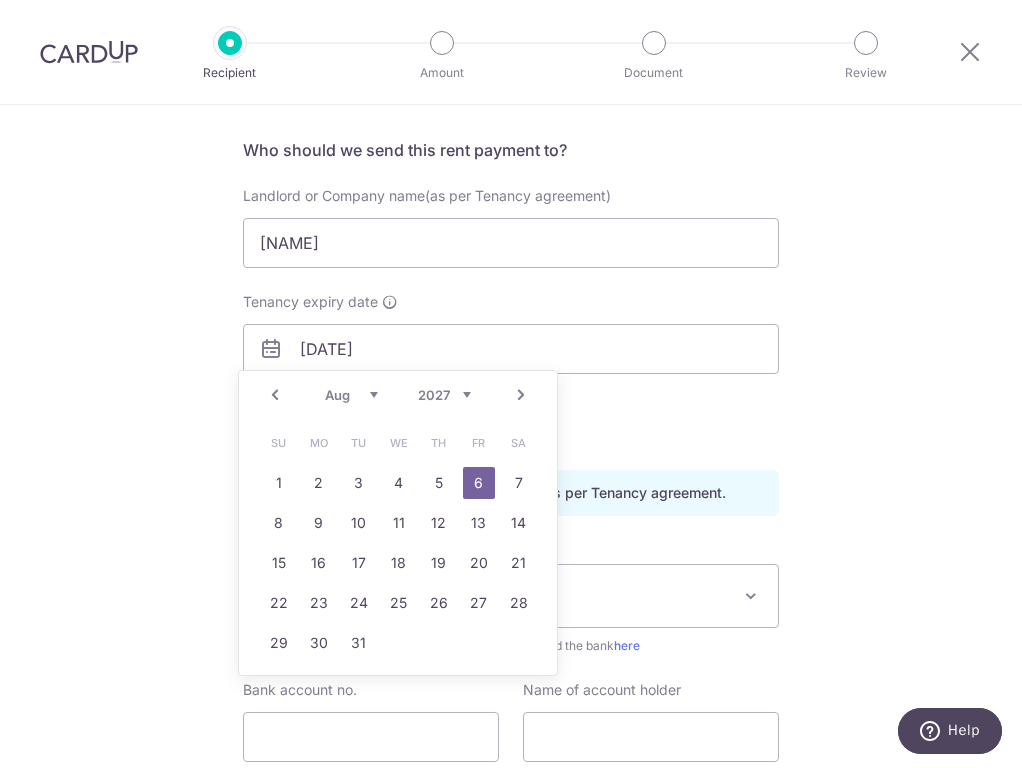 click on "Jan Feb Mar Apr May Jun Jul Aug Sep Oct Nov Dec" at bounding box center (351, 395) 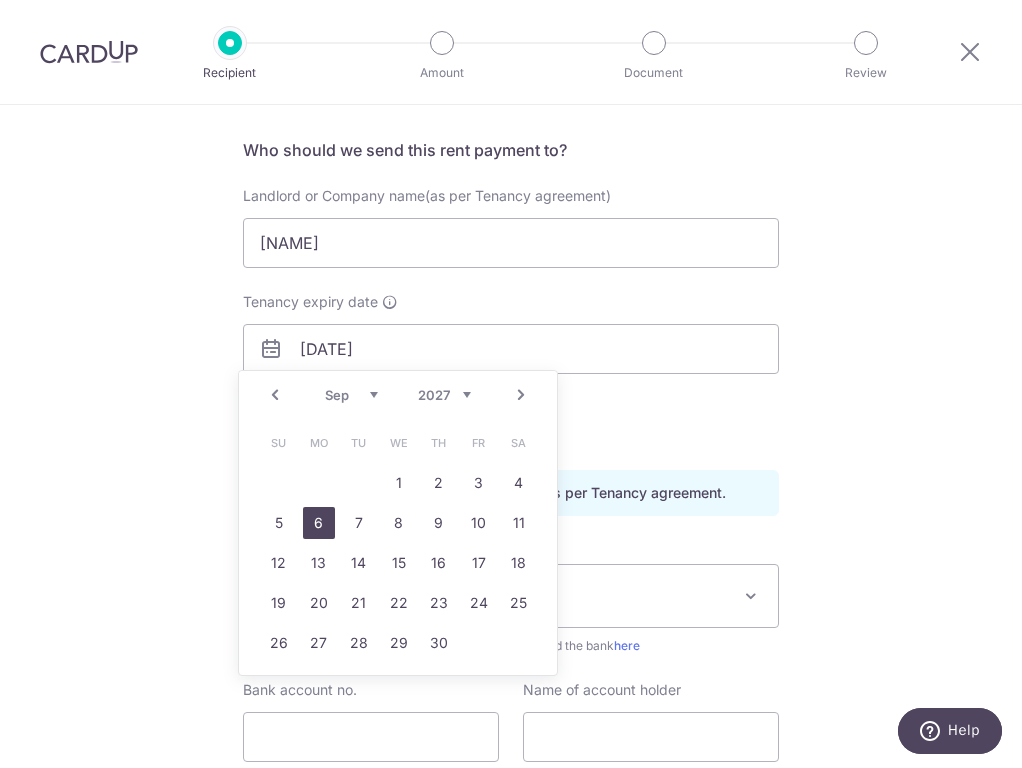 click on "6" at bounding box center [319, 523] 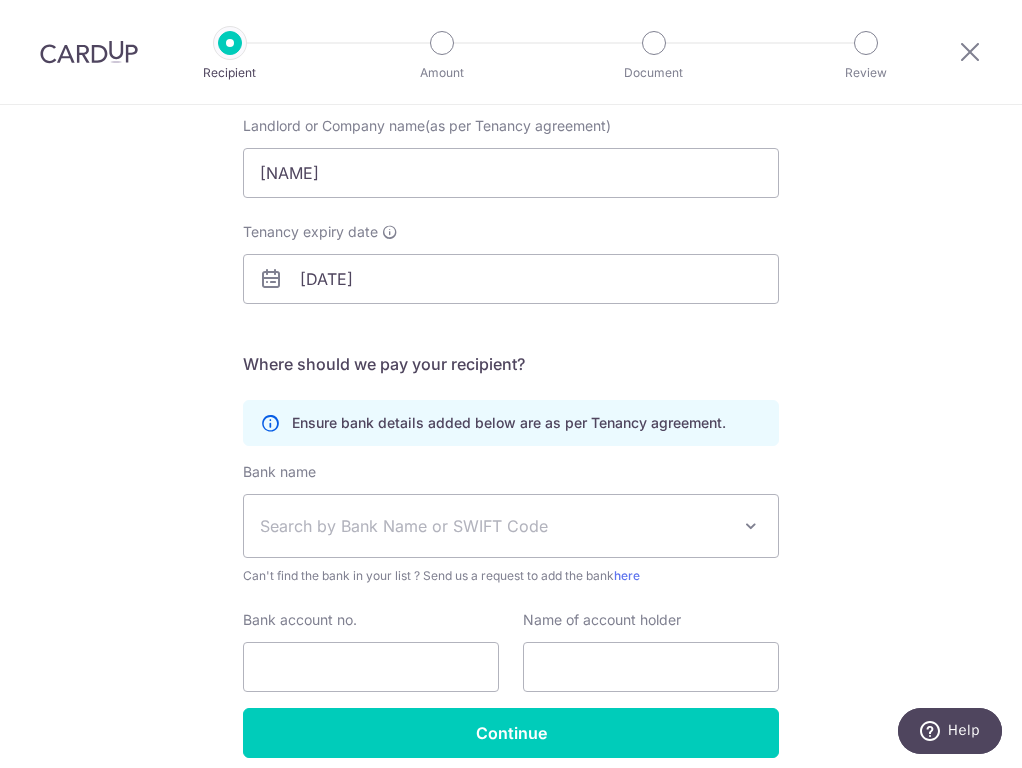 scroll, scrollTop: 217, scrollLeft: 0, axis: vertical 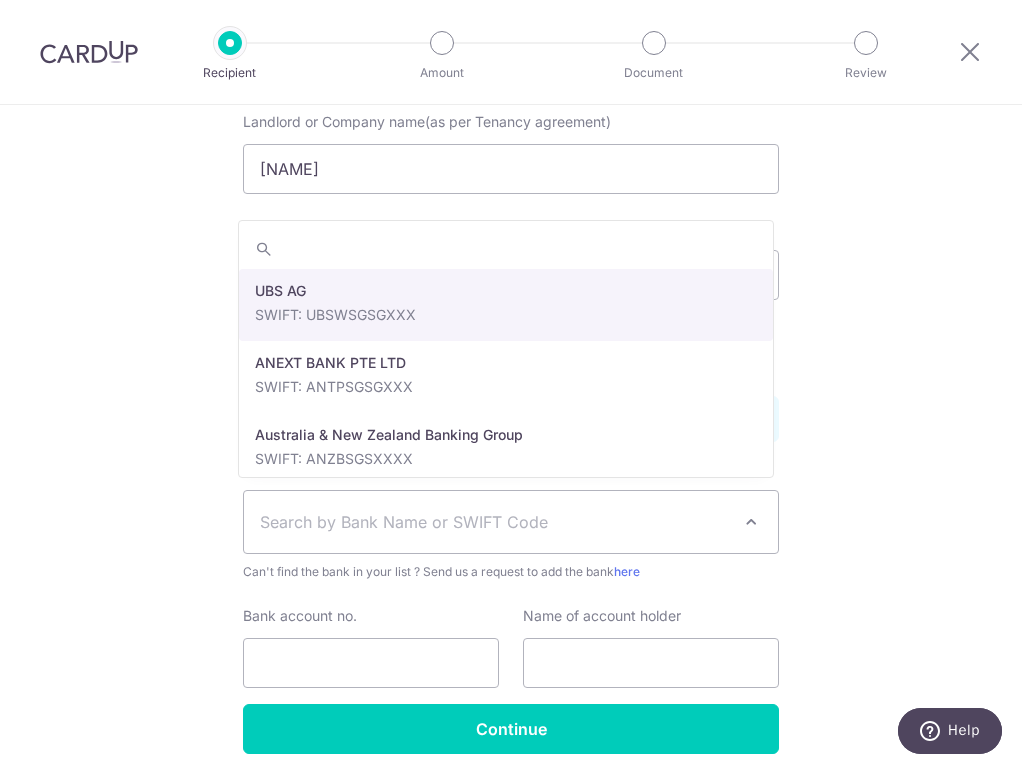 click at bounding box center (751, 522) 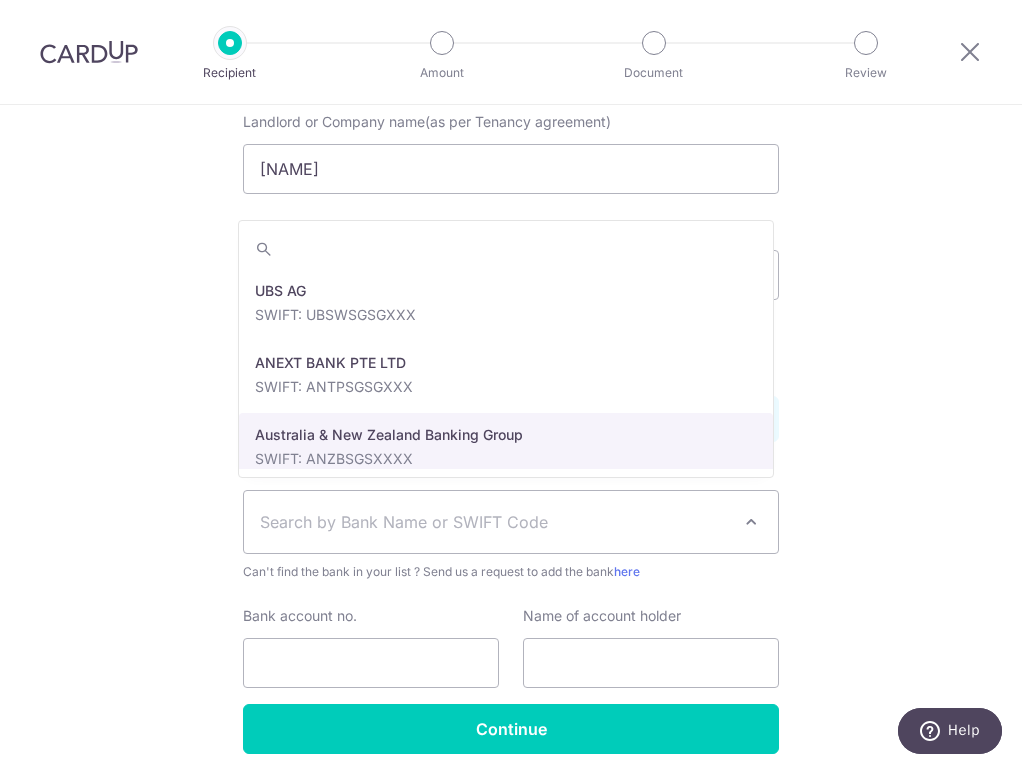 scroll, scrollTop: 217, scrollLeft: 0, axis: vertical 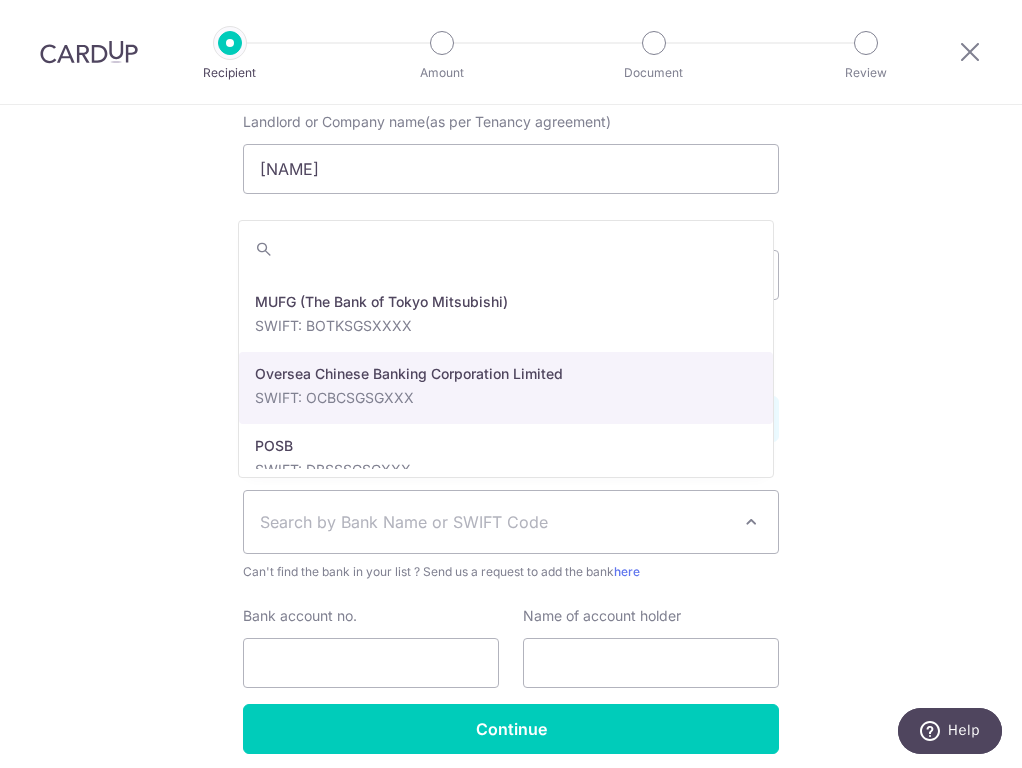 select on "12" 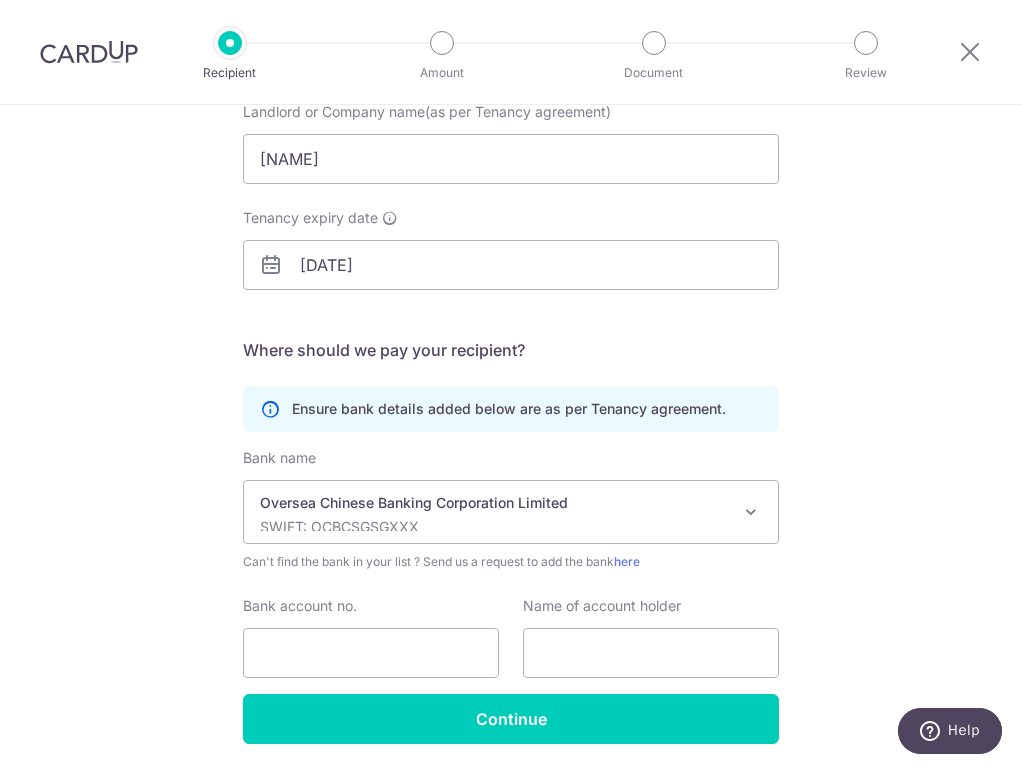 scroll, scrollTop: 289, scrollLeft: 0, axis: vertical 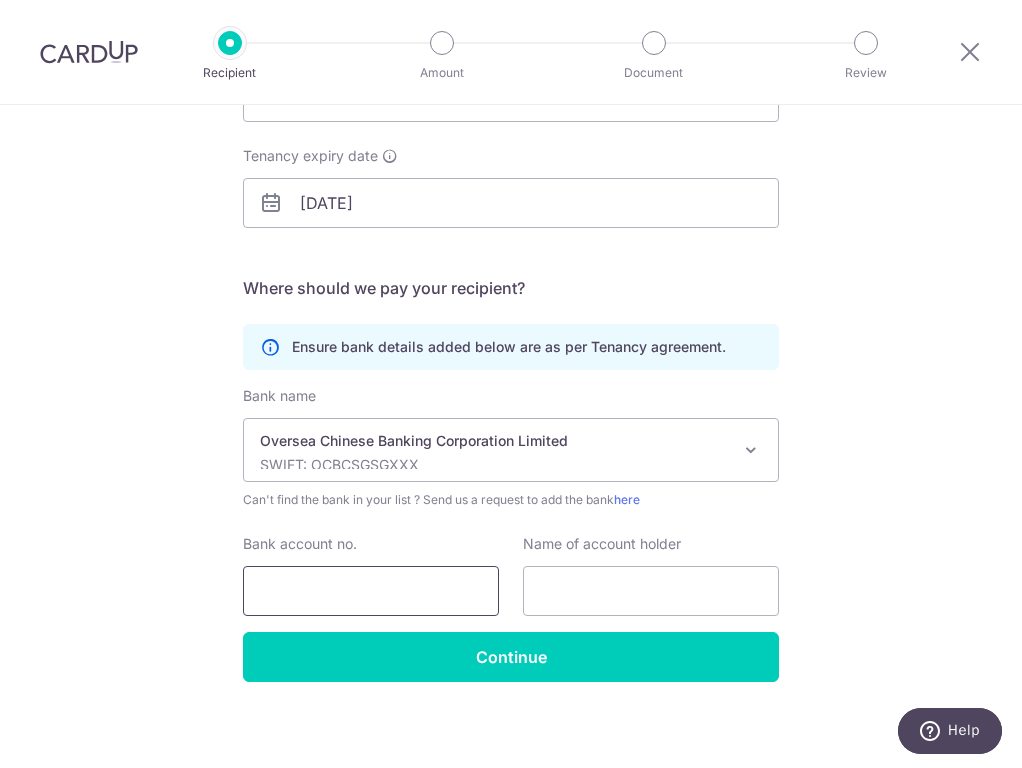 click on "Bank account no." at bounding box center [371, 591] 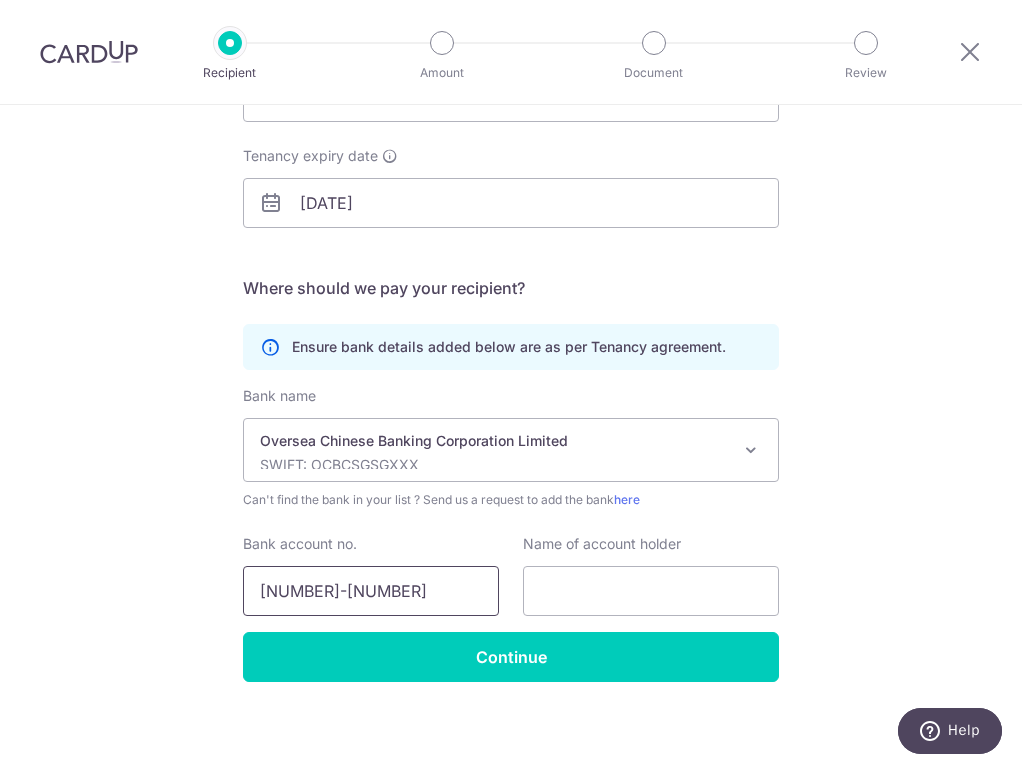 click on "535866586-001" at bounding box center [371, 591] 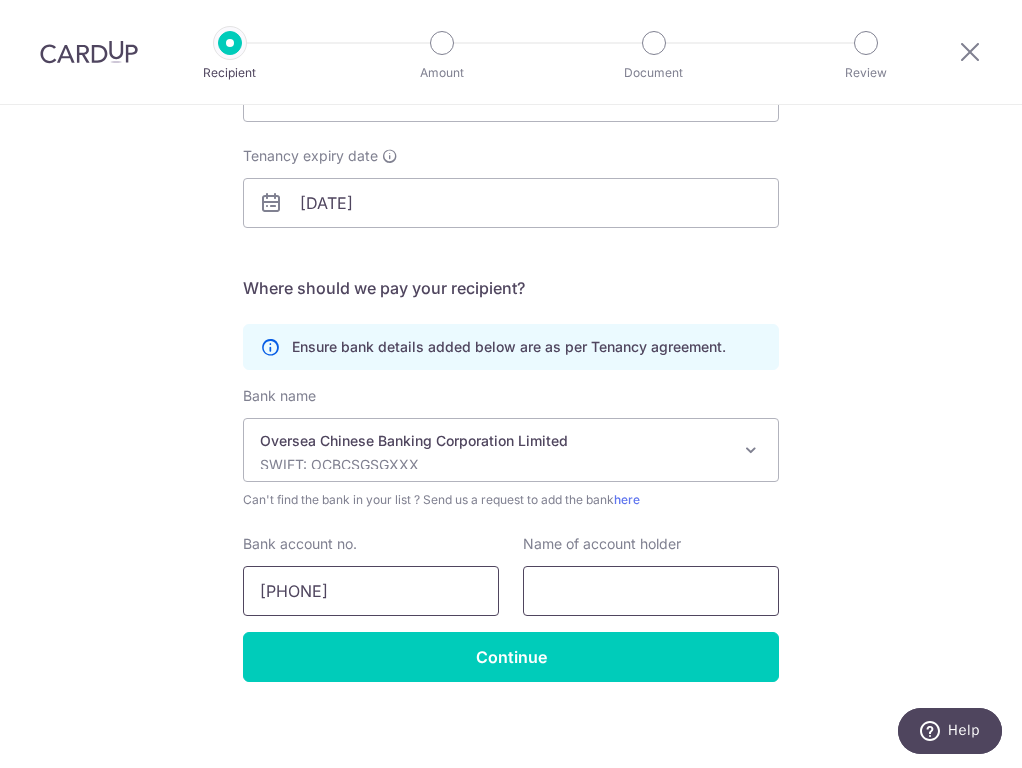 type on "535-866586-001" 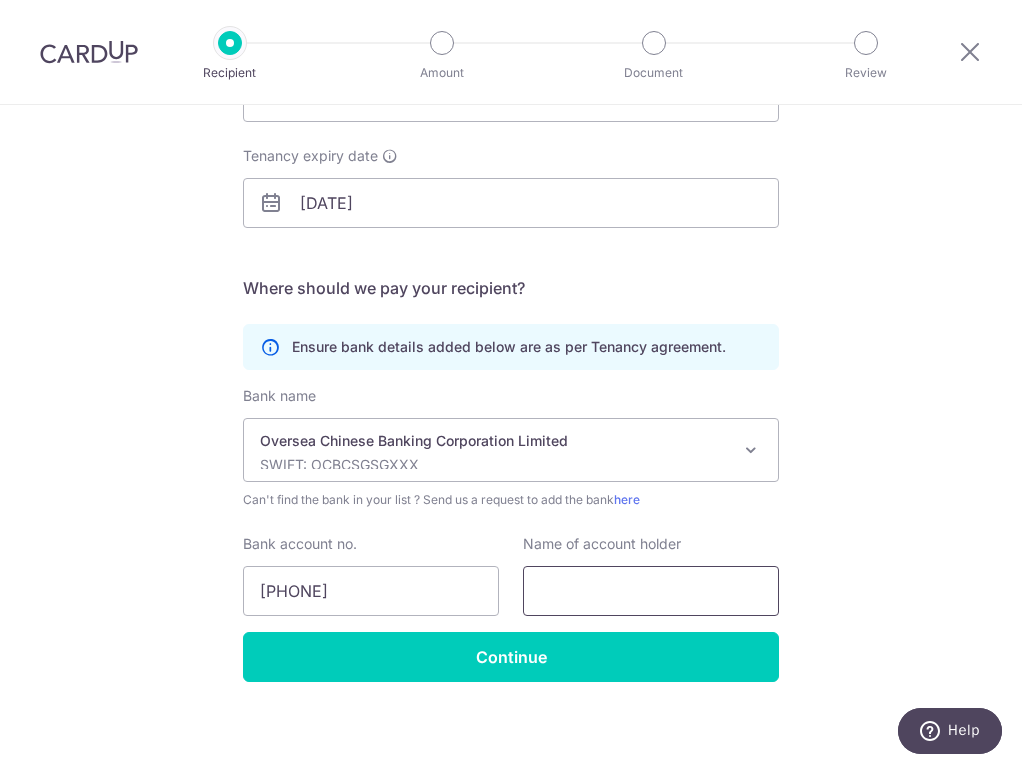 click at bounding box center [651, 591] 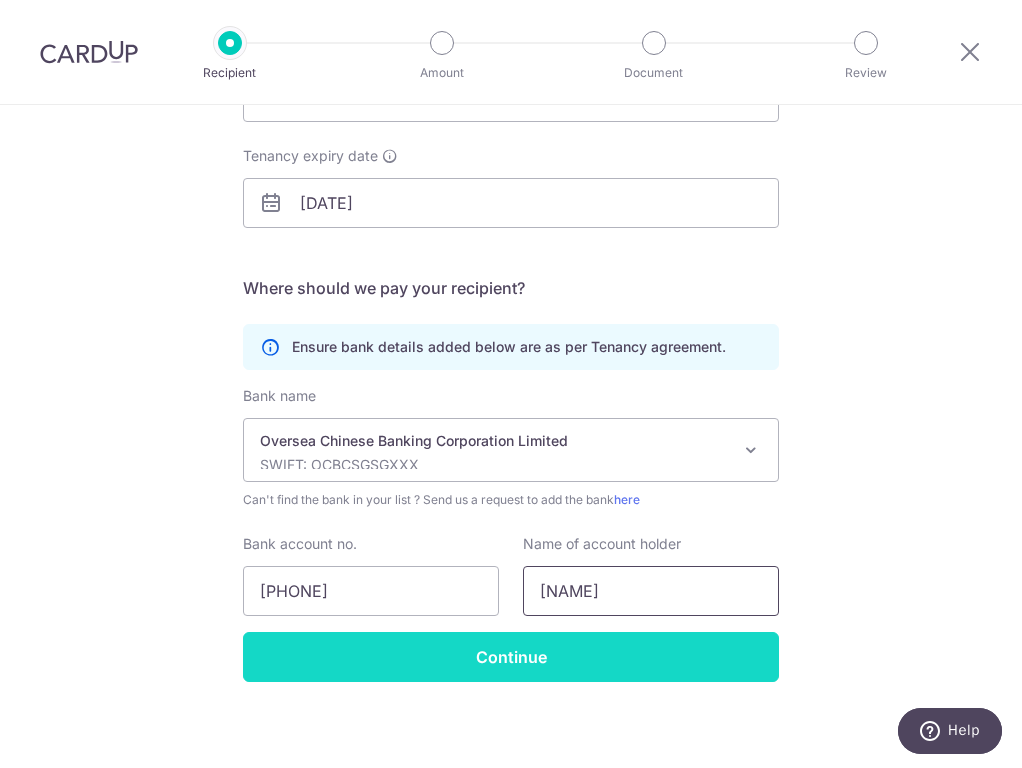 type on "HO FUE MING" 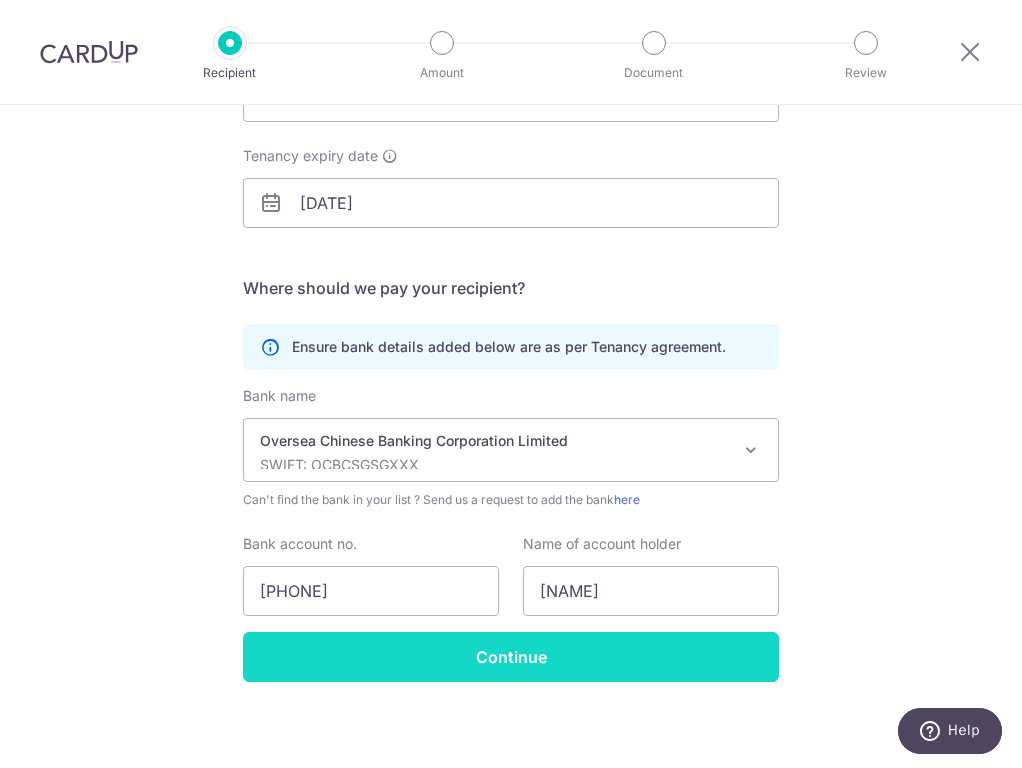 click on "Continue" at bounding box center (511, 657) 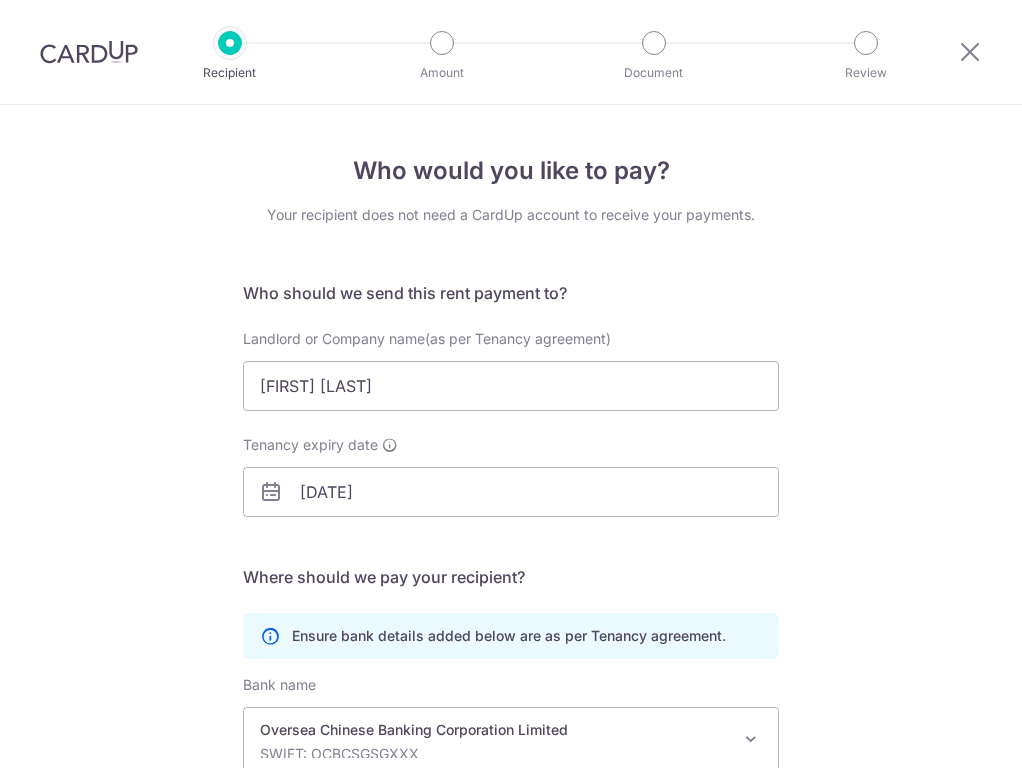 scroll, scrollTop: 0, scrollLeft: 0, axis: both 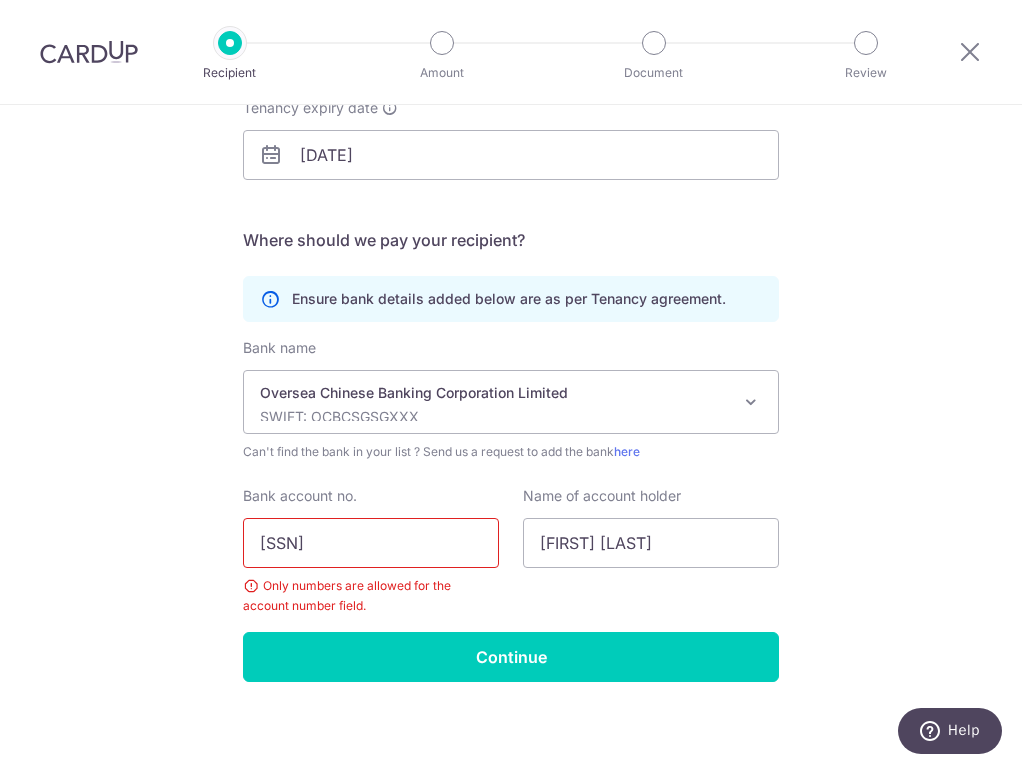 click on "[SSN]" at bounding box center [371, 543] 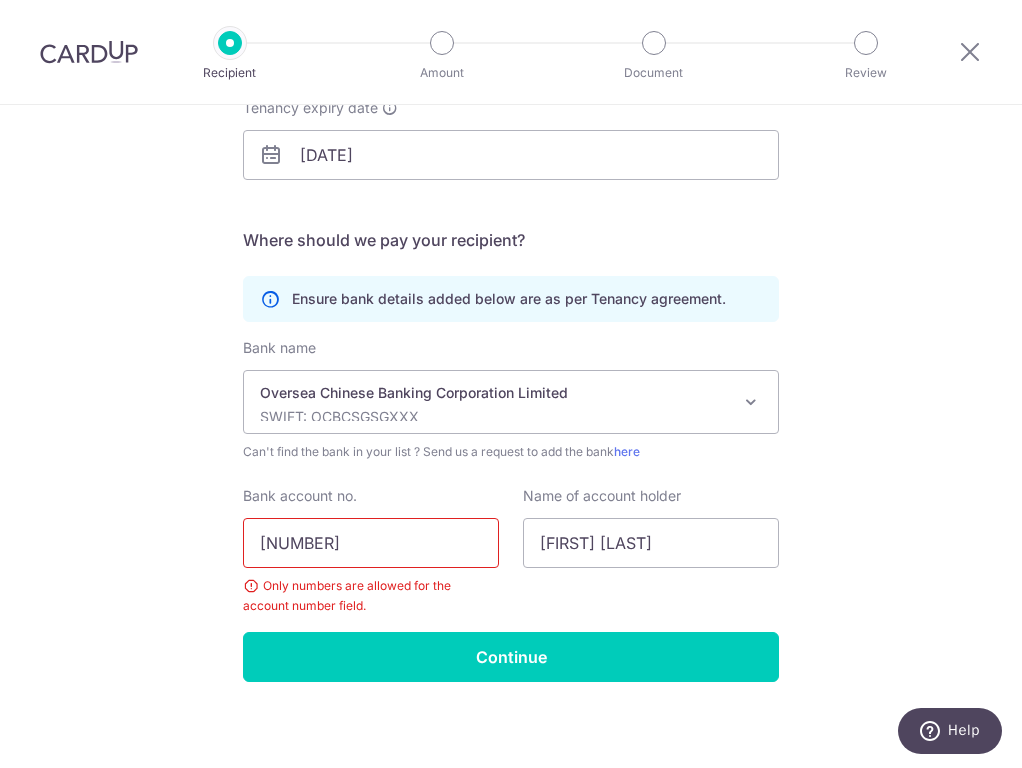 click on "[NUMBER]" at bounding box center [371, 543] 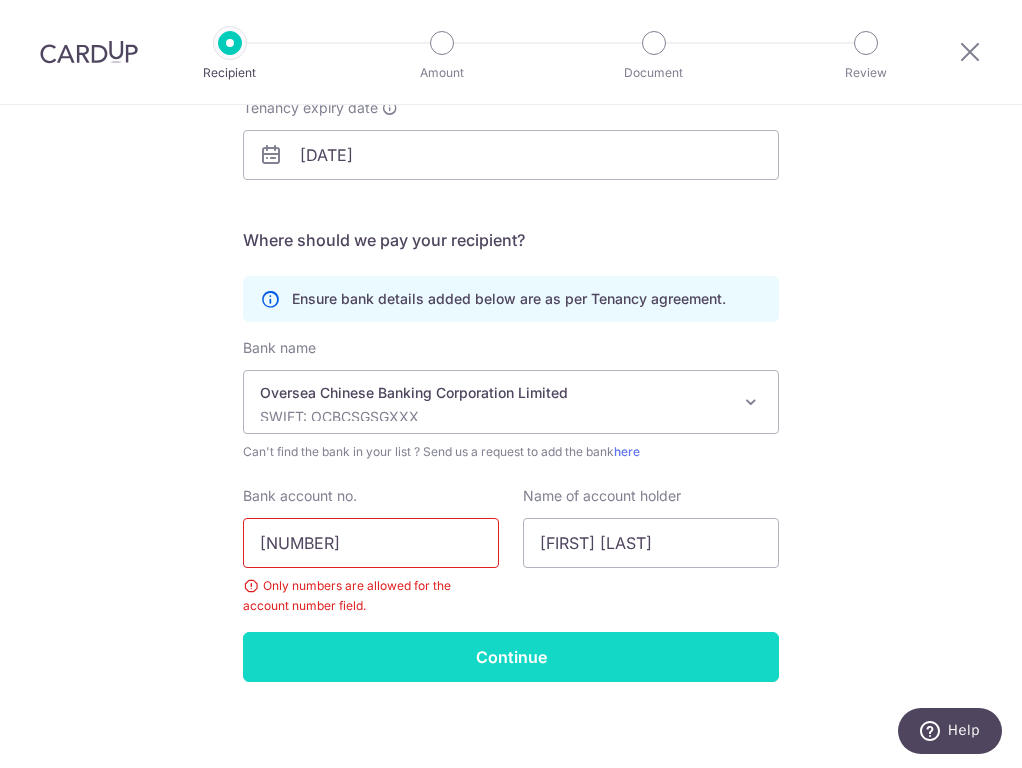 type on "[NUMBER]" 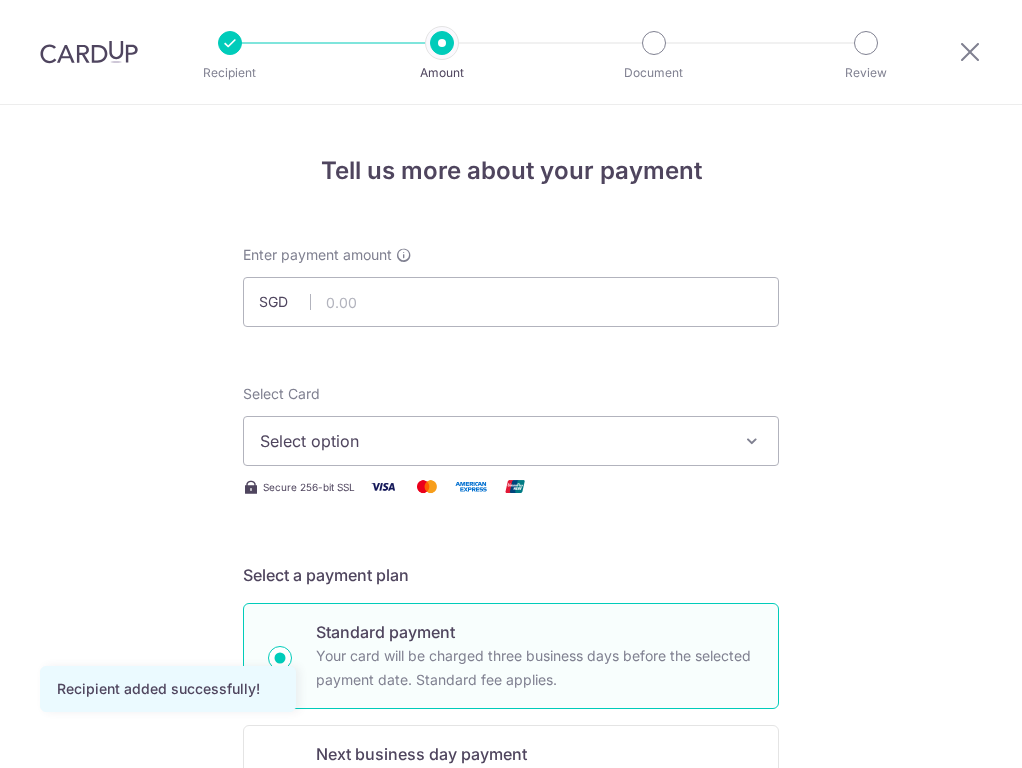 scroll, scrollTop: 0, scrollLeft: 0, axis: both 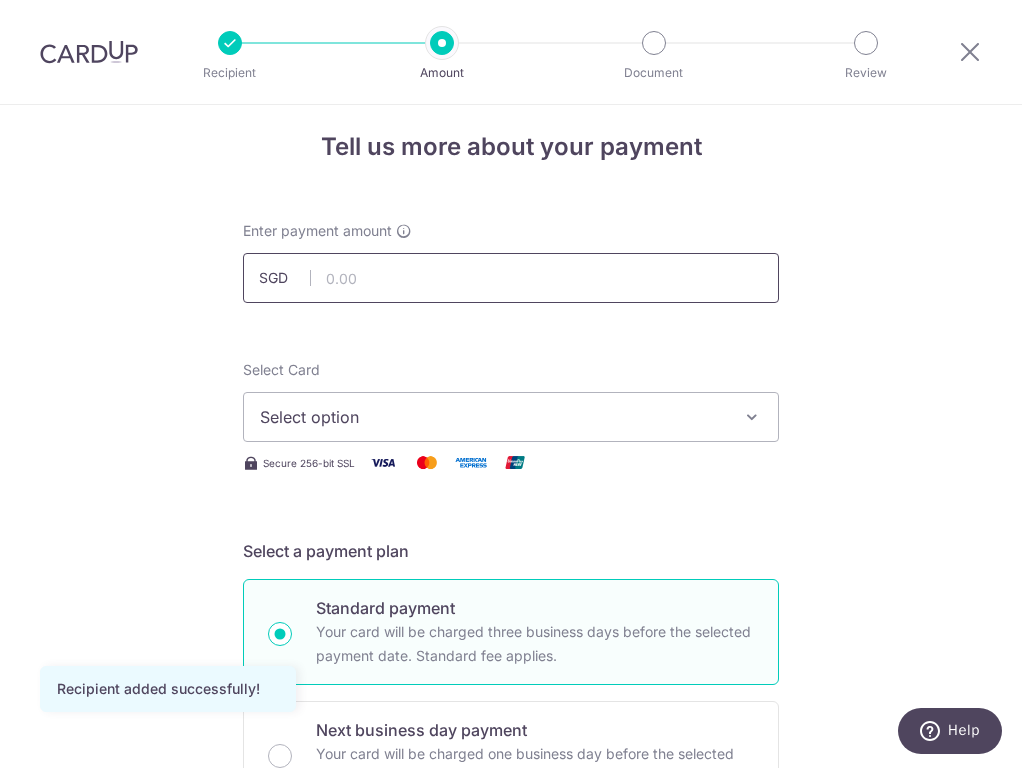 click at bounding box center [511, 278] 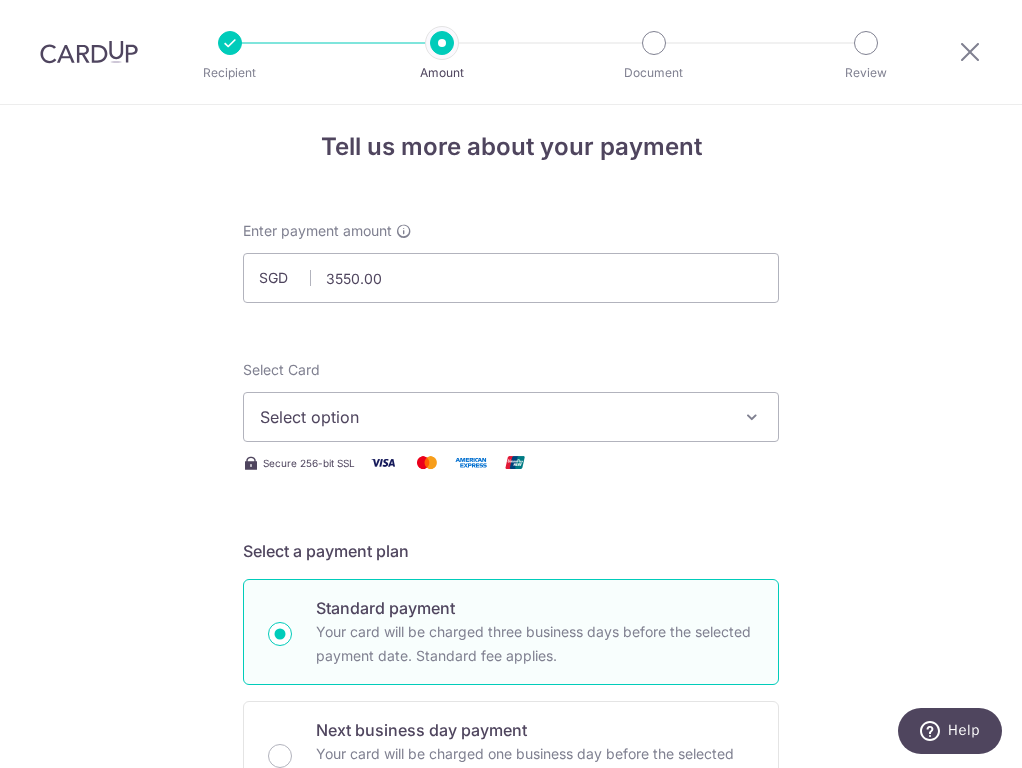 type on "3,550.00" 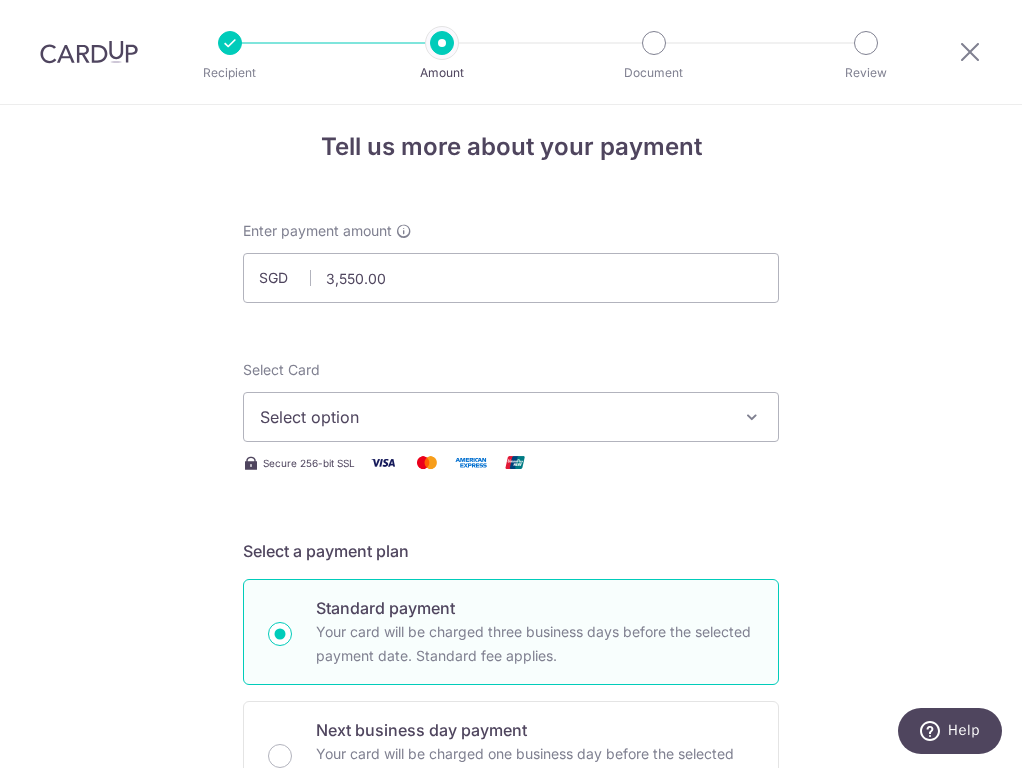 click on "Select option" at bounding box center (493, 417) 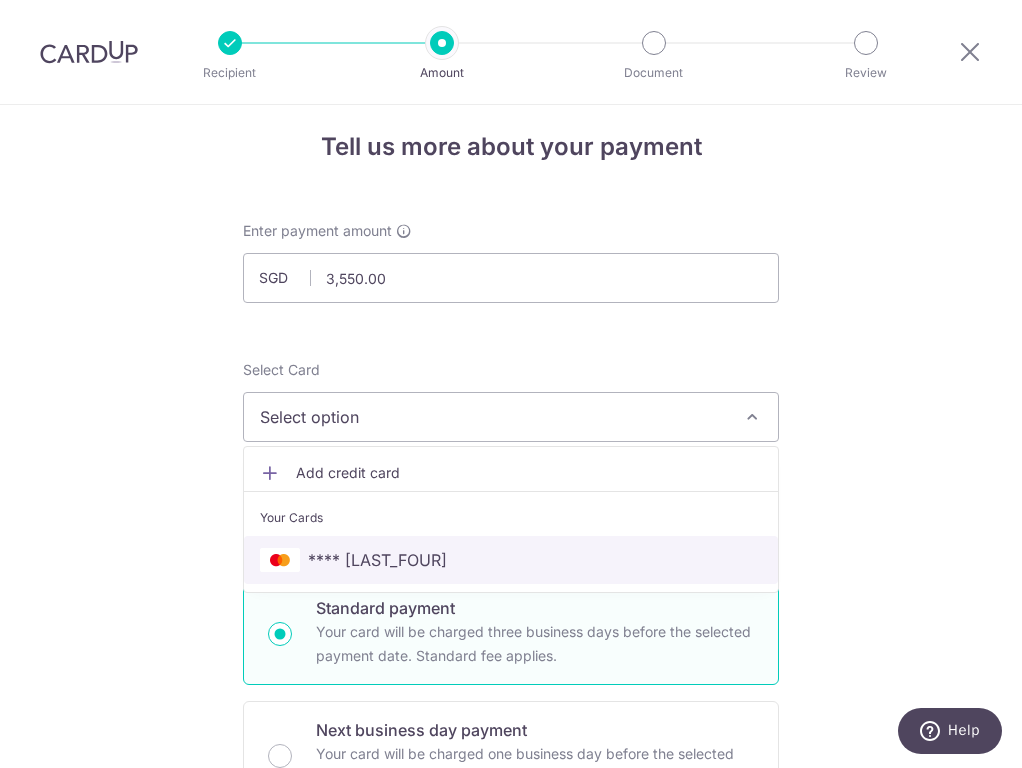 click on "**** [LAST_FOUR]" at bounding box center (511, 560) 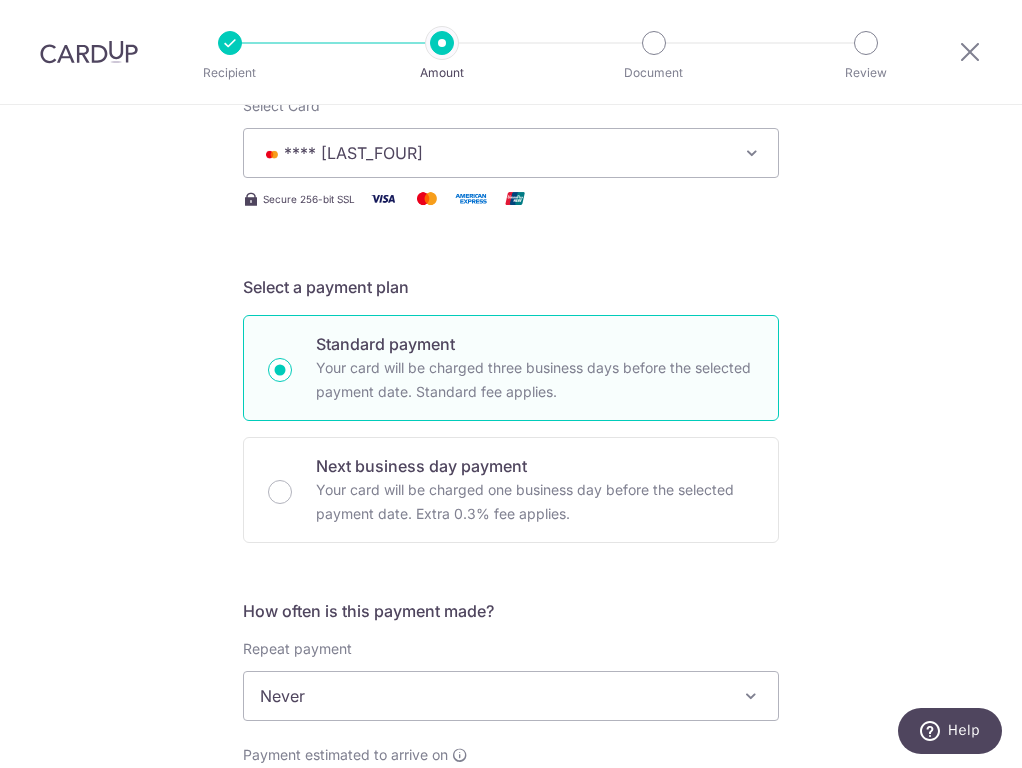 scroll, scrollTop: 317, scrollLeft: 0, axis: vertical 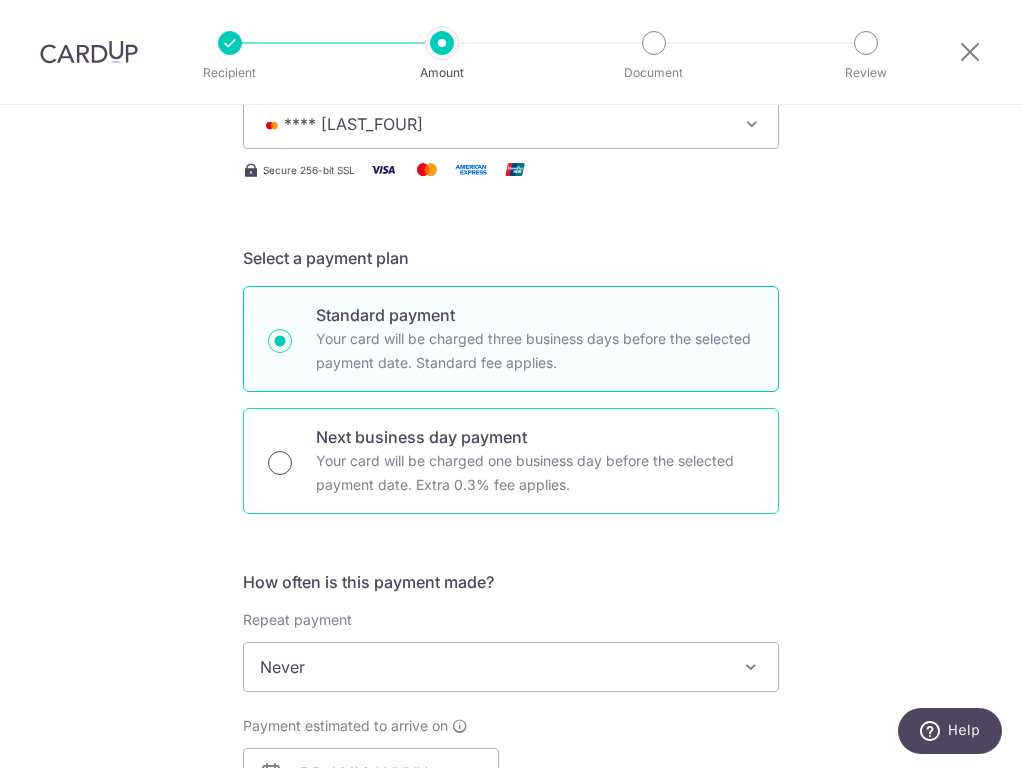click on "Next business day payment
Your card will be charged one business day before the selected payment date. Extra 0.3% fee applies." at bounding box center [280, 463] 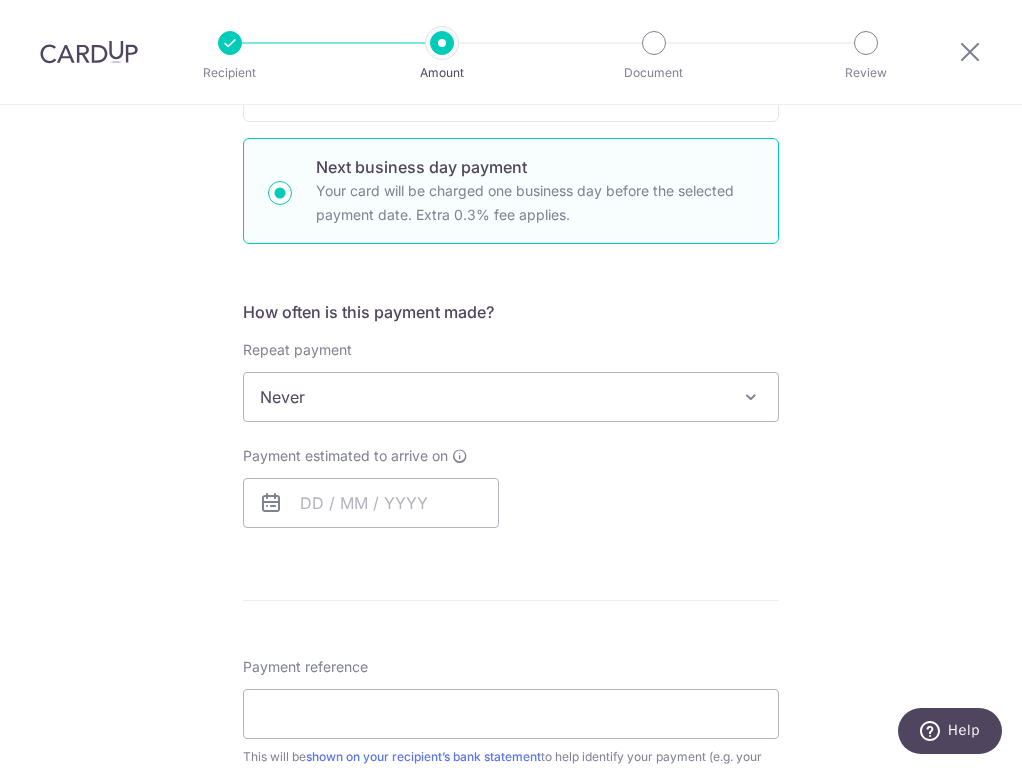 scroll, scrollTop: 608, scrollLeft: 0, axis: vertical 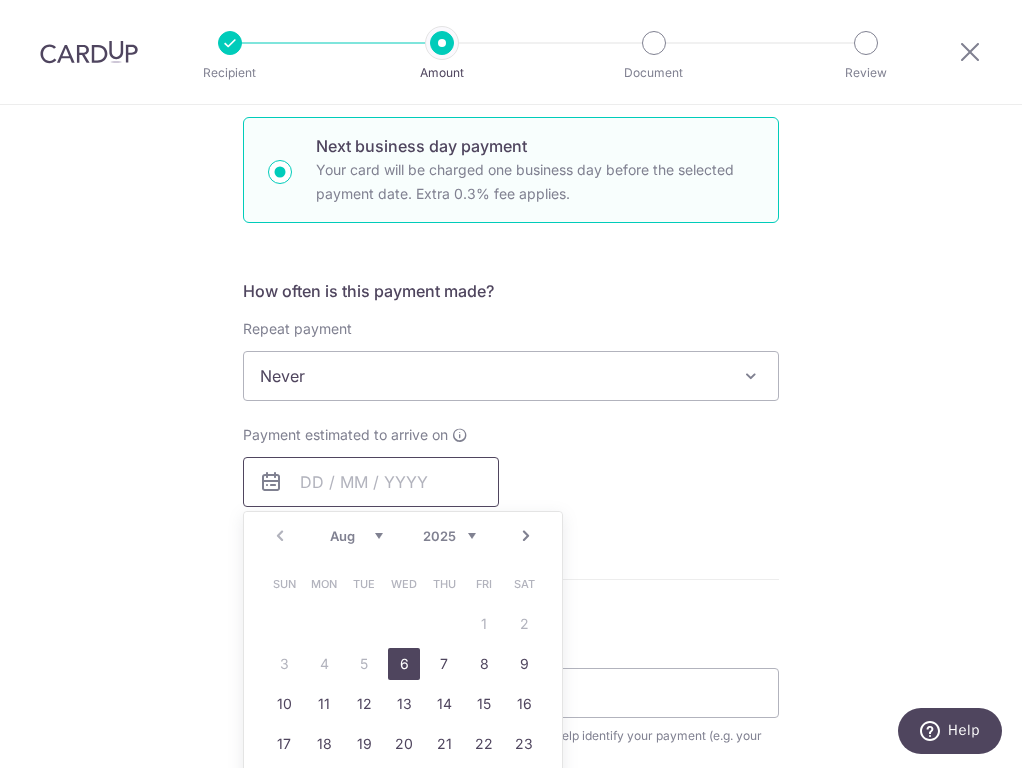 click at bounding box center [371, 482] 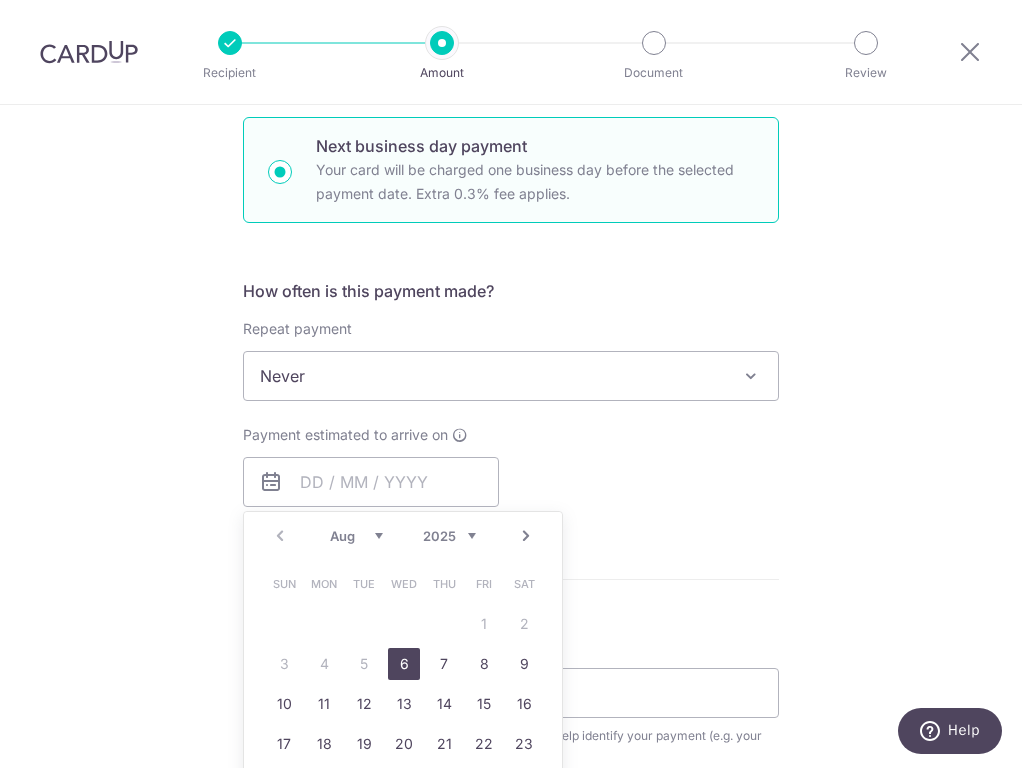 click on "6" at bounding box center [404, 664] 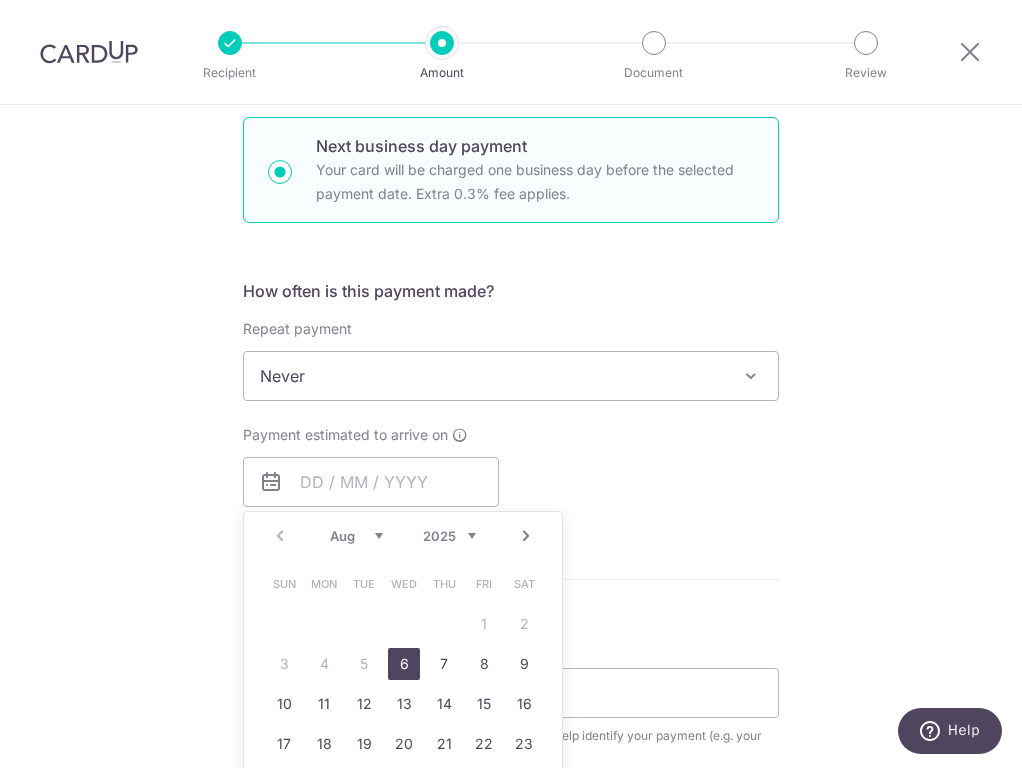 type on "06/08/2025" 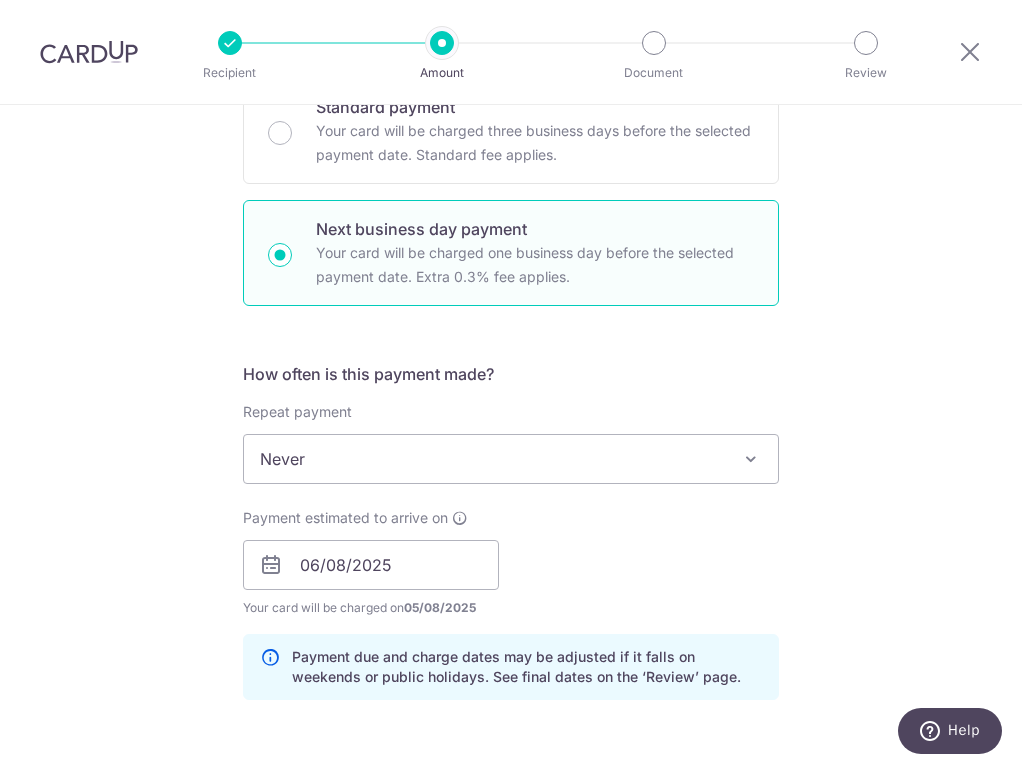 scroll, scrollTop: 523, scrollLeft: 0, axis: vertical 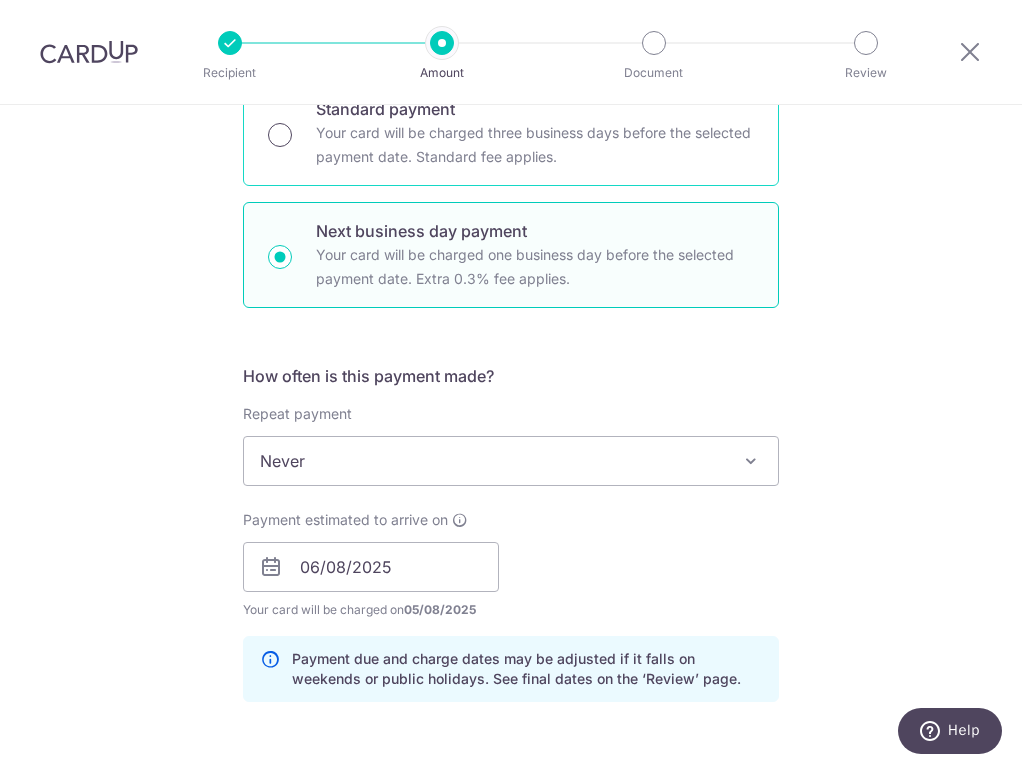 click on "Standard payment
Your card will be charged three business days before the selected payment date. Standard fee applies." at bounding box center (280, 135) 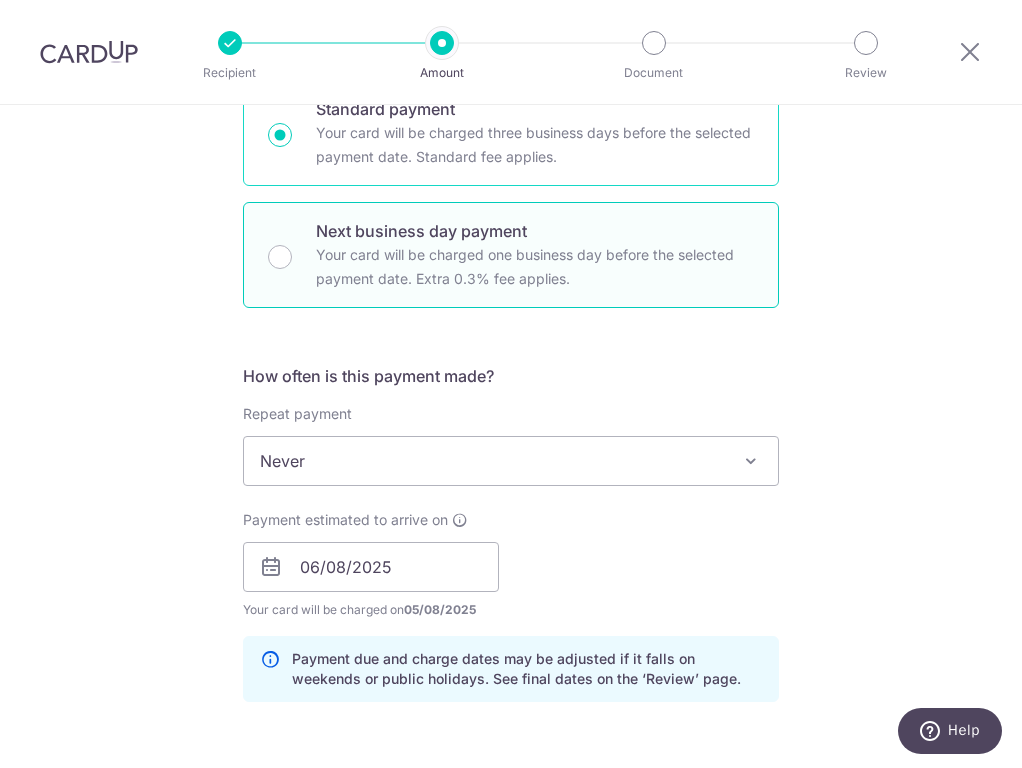 type 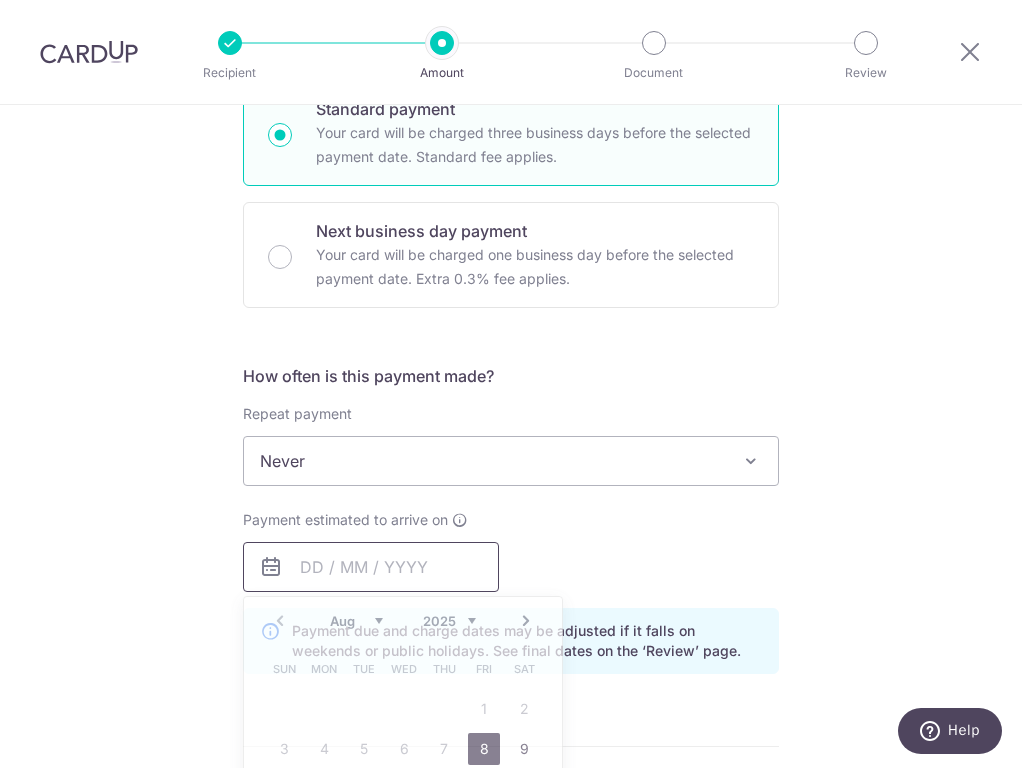 click at bounding box center (371, 567) 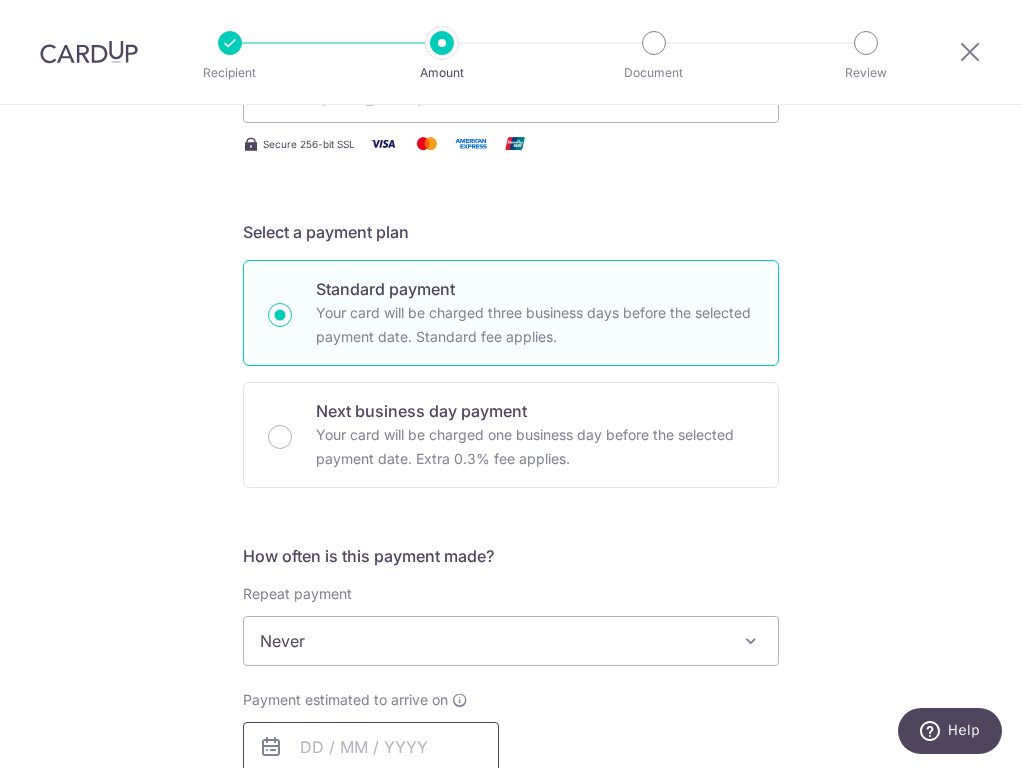 scroll, scrollTop: 341, scrollLeft: 0, axis: vertical 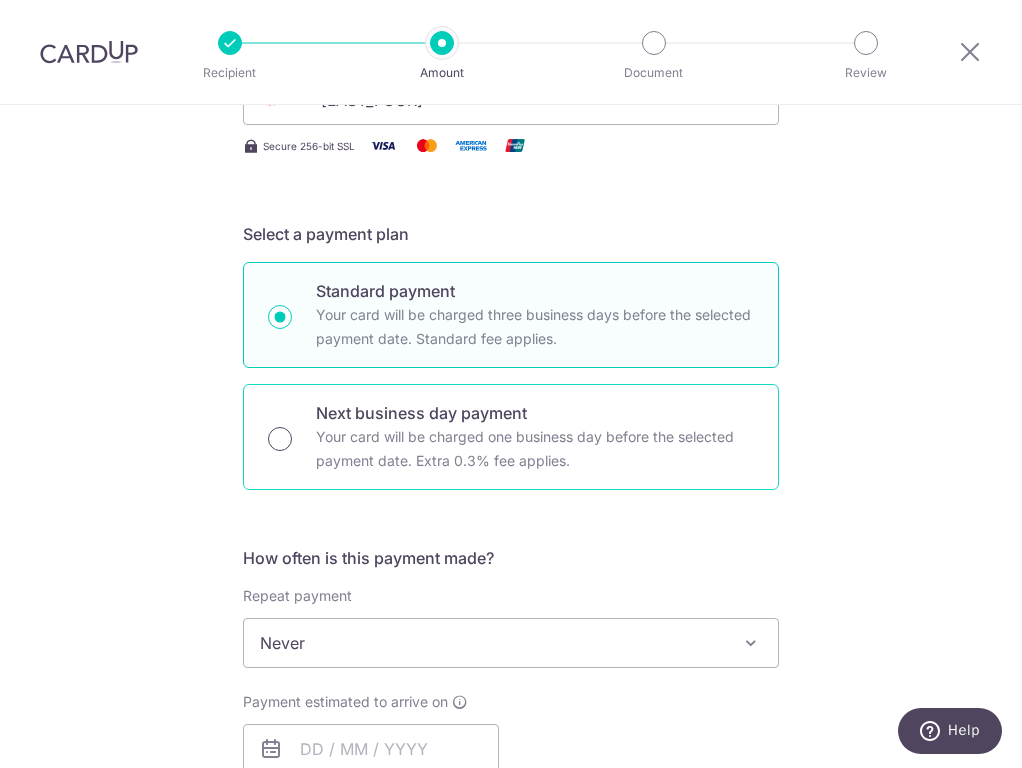 click on "Next business day payment
Your card will be charged one business day before the selected payment date. Extra 0.3% fee applies." at bounding box center [280, 439] 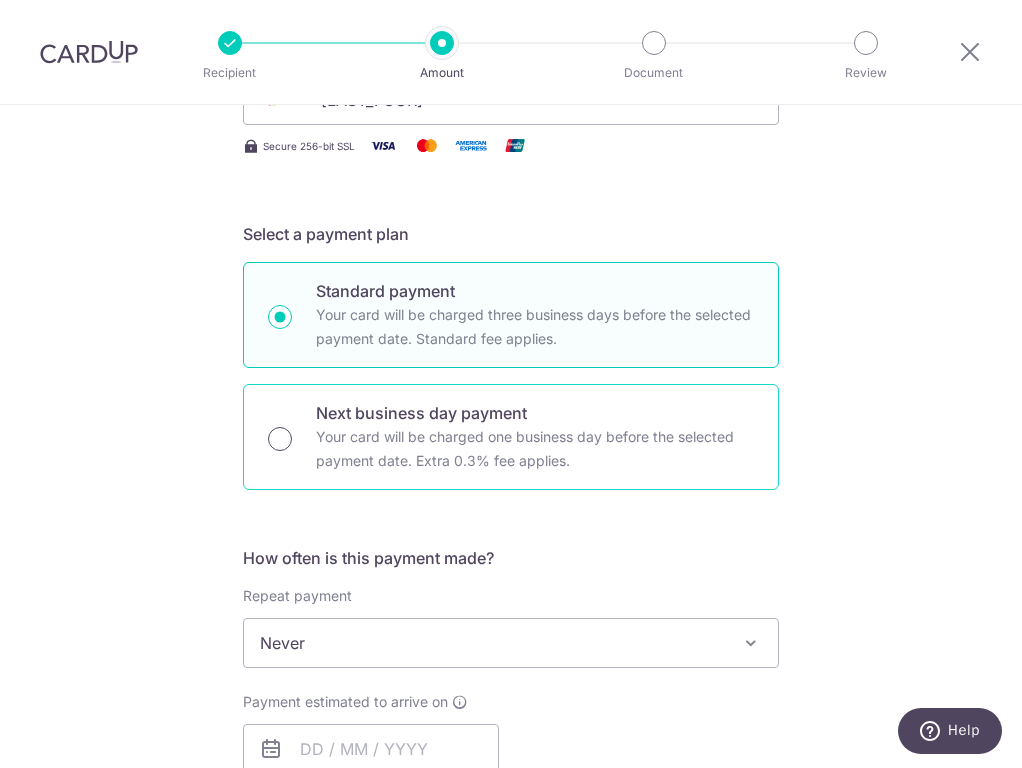 radio on "true" 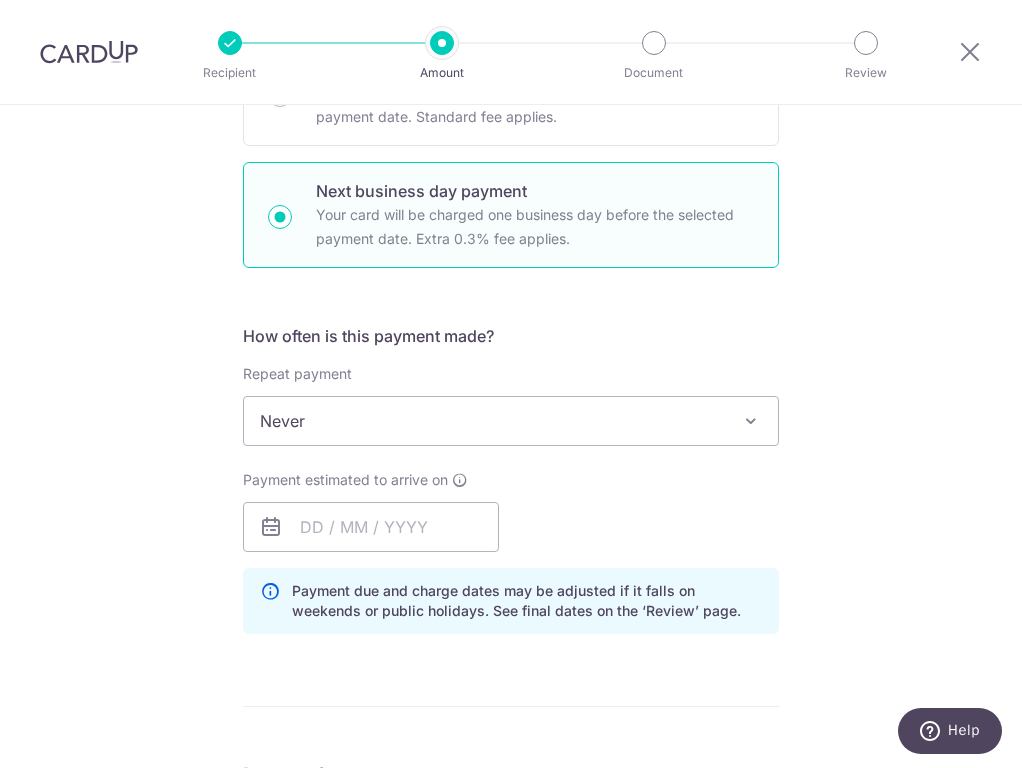 scroll, scrollTop: 572, scrollLeft: 0, axis: vertical 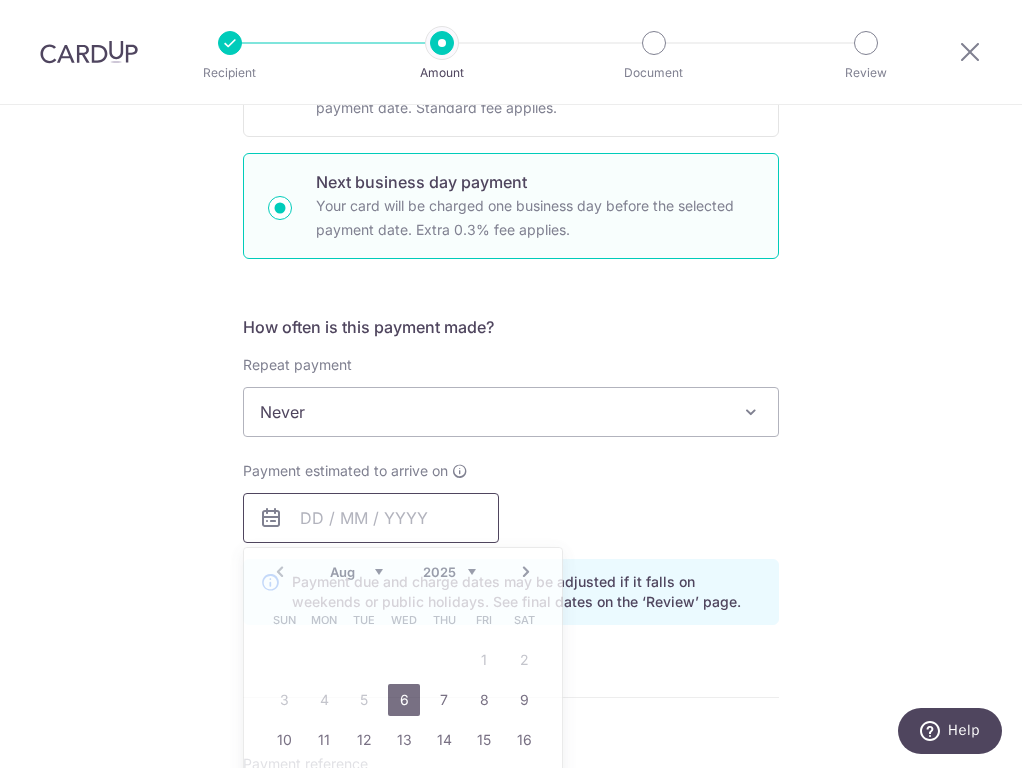 click at bounding box center (371, 518) 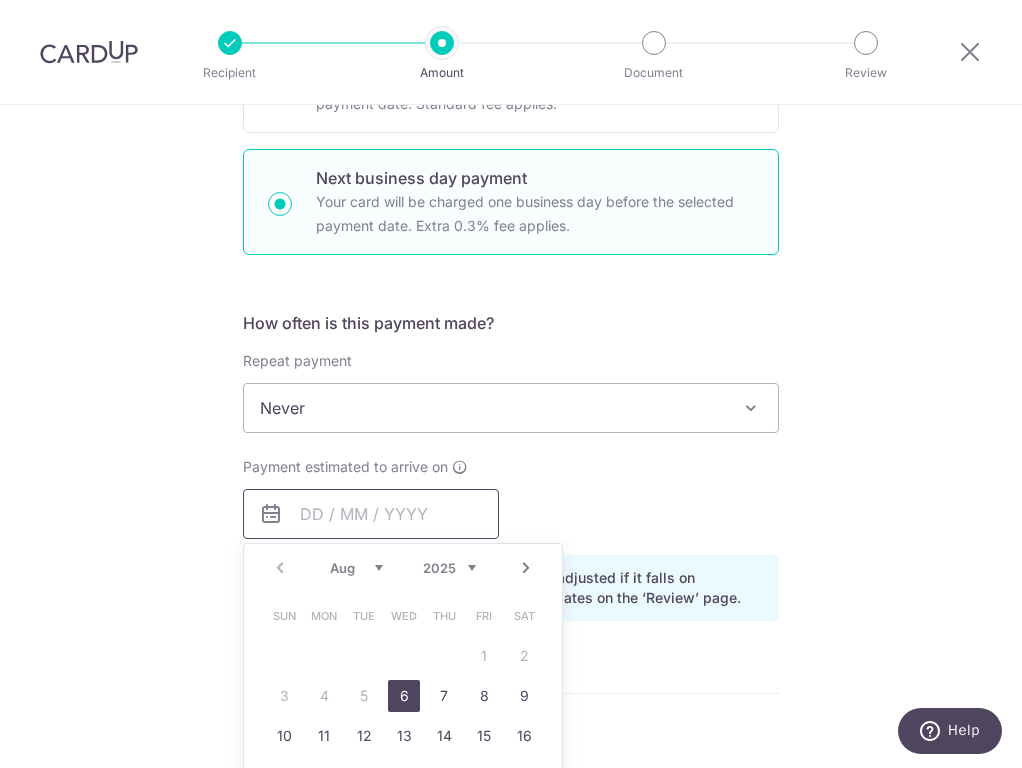 scroll, scrollTop: 576, scrollLeft: 0, axis: vertical 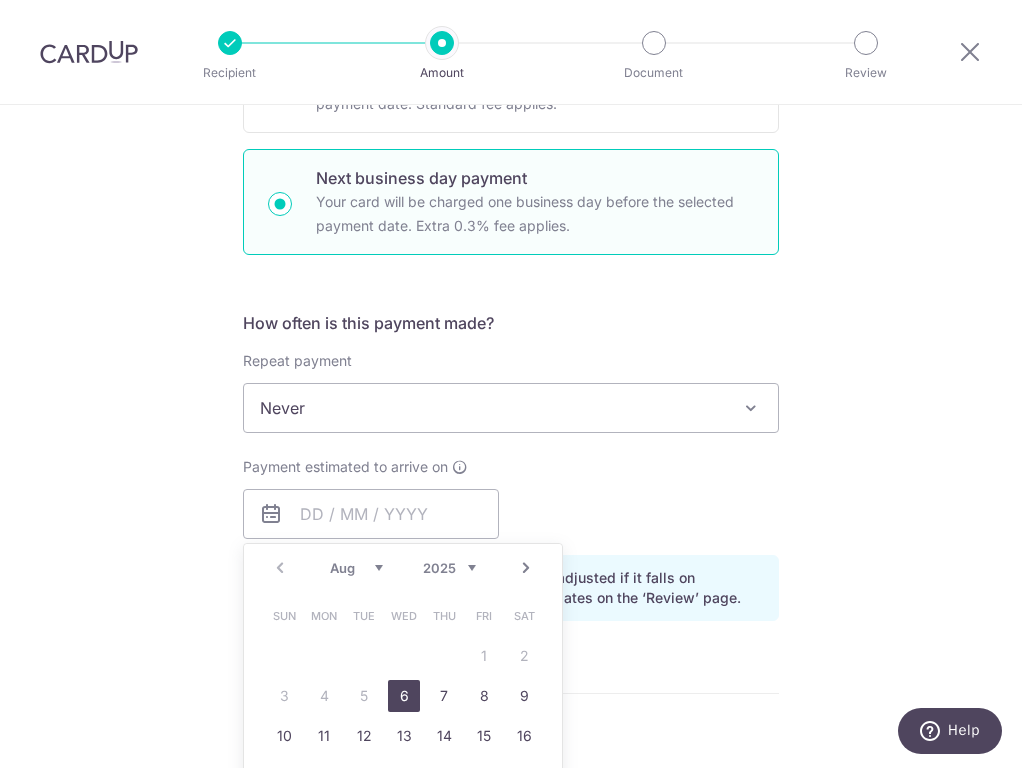 click on "6" at bounding box center [404, 696] 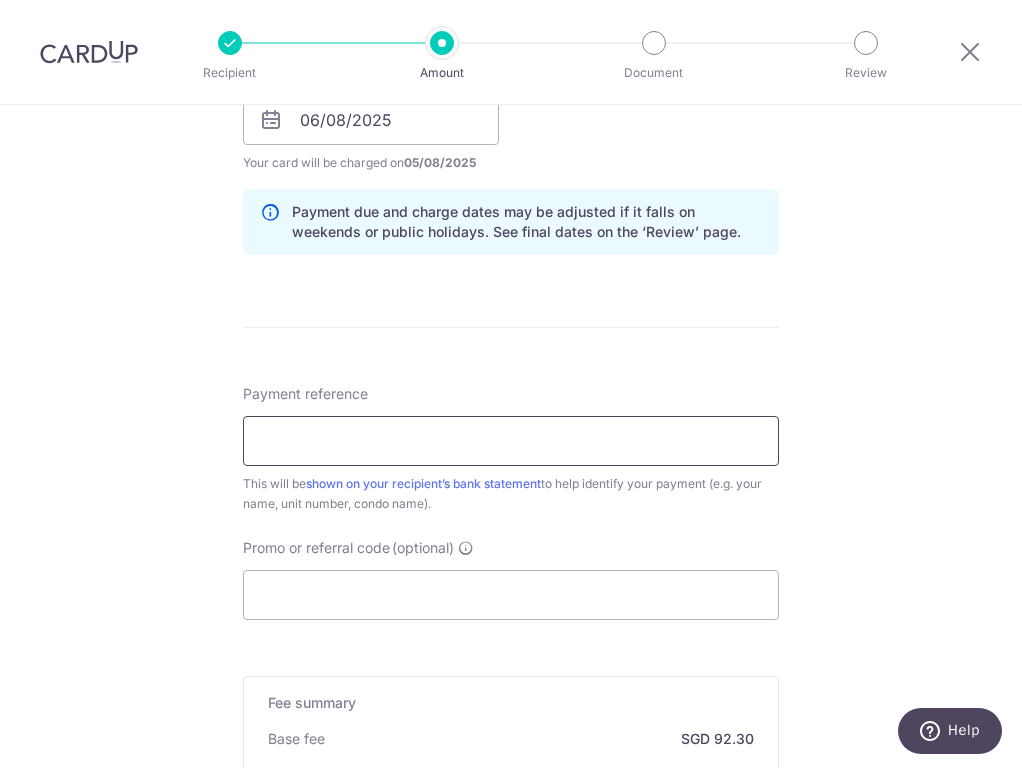 scroll, scrollTop: 970, scrollLeft: 0, axis: vertical 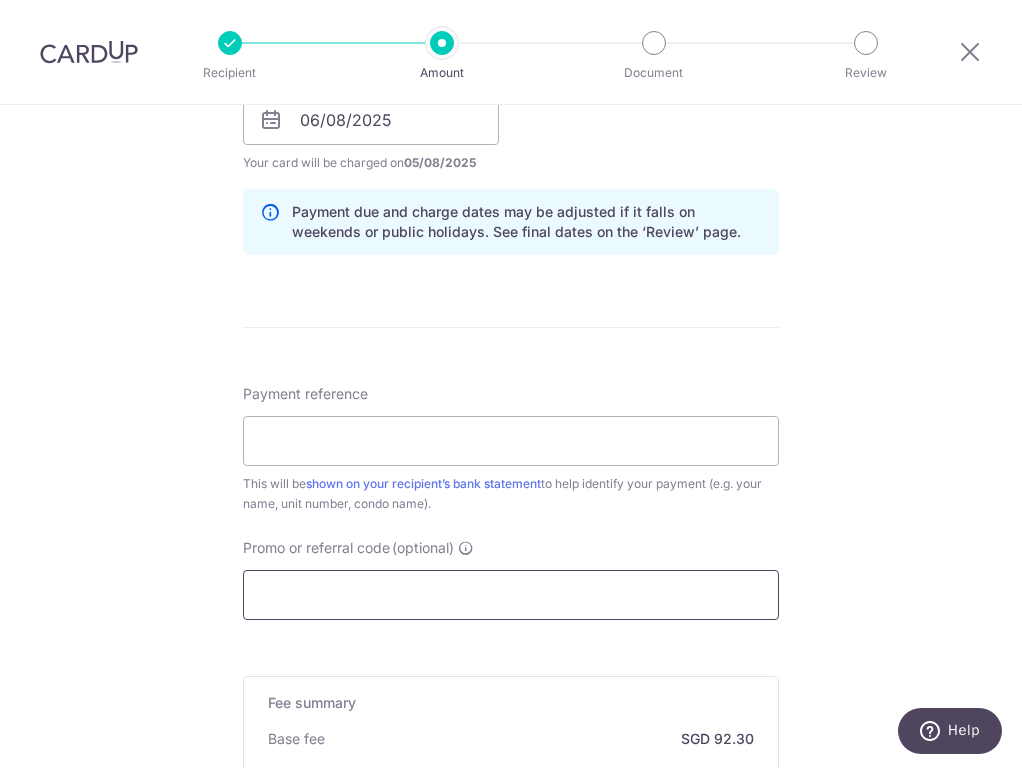 click on "Promo or referral code
(optional)" at bounding box center [511, 595] 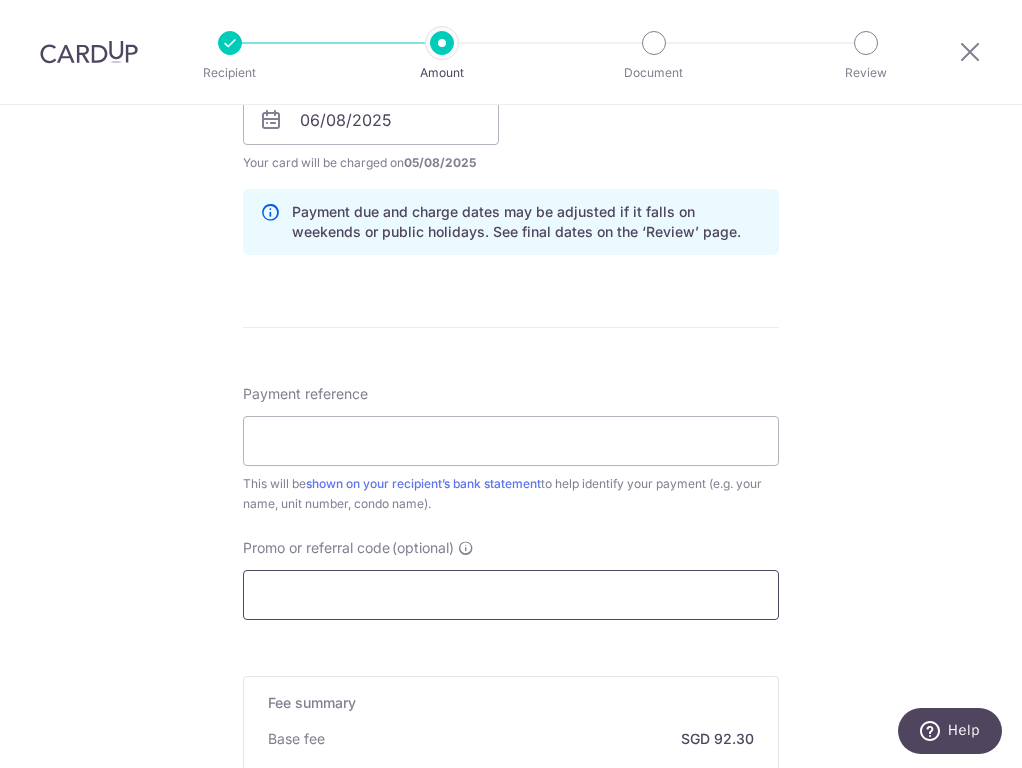 paste on "SAVERENT179" 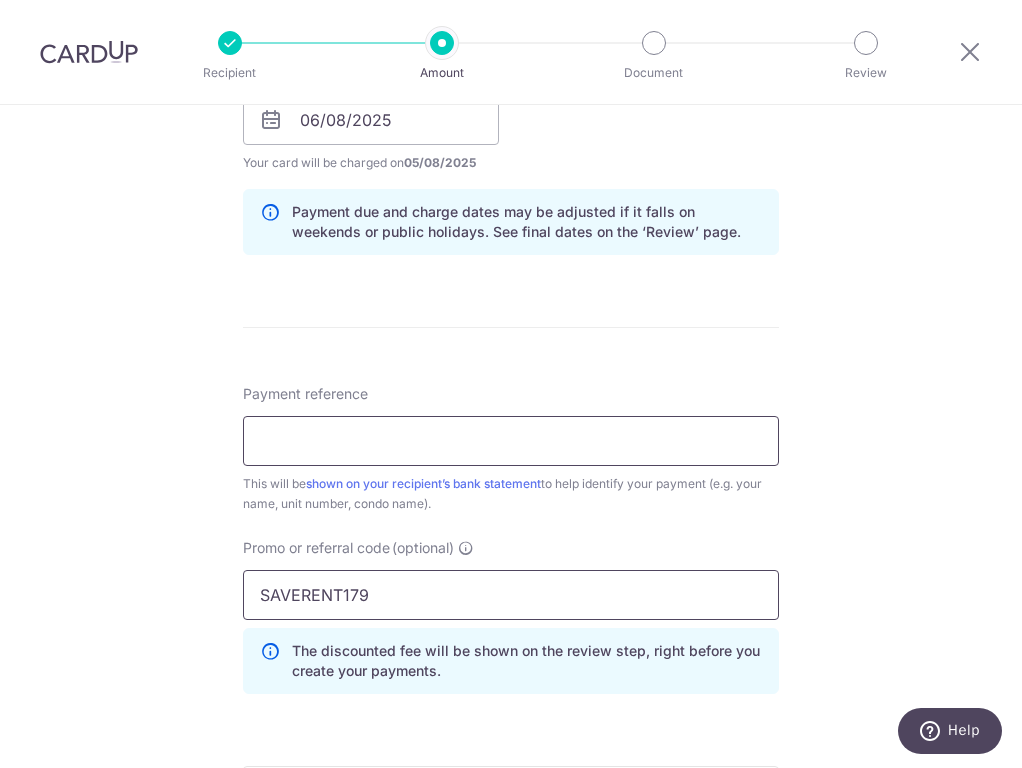 type on "SAVERENT179" 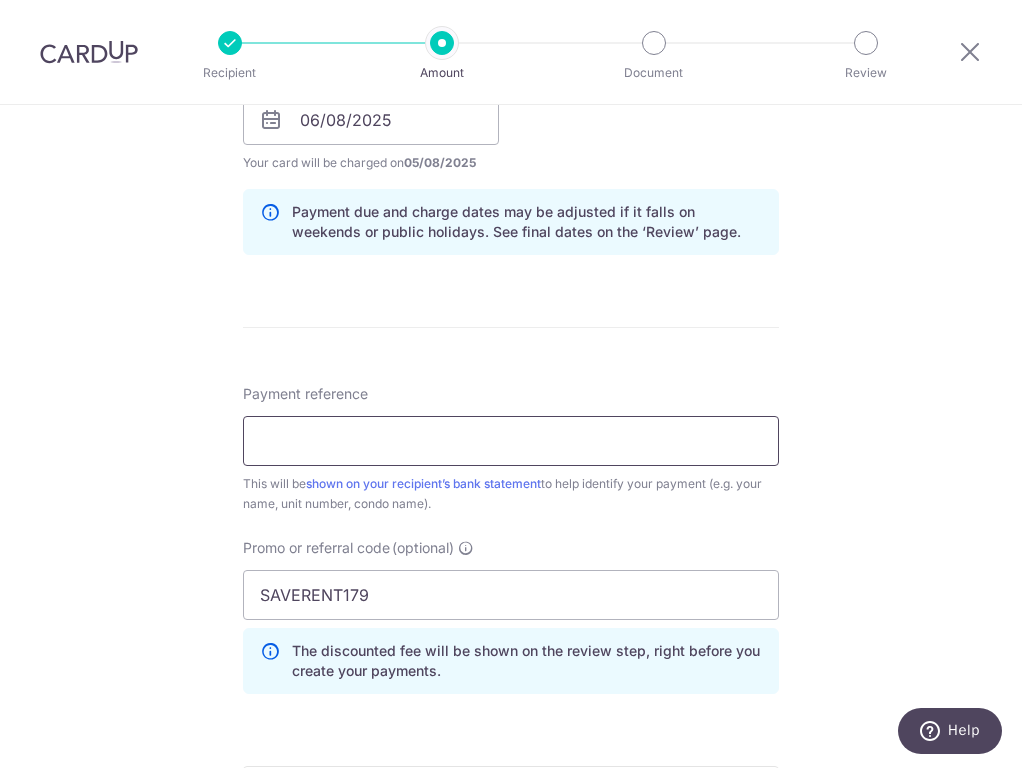 click on "Payment reference" at bounding box center (511, 441) 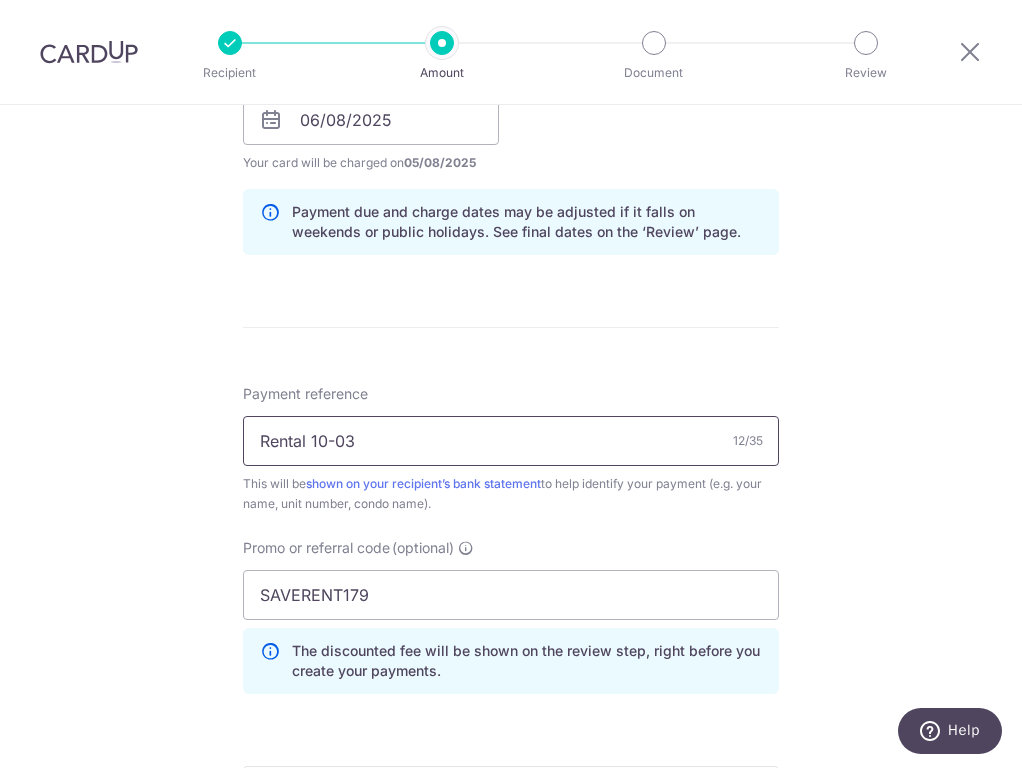click on "Rental 10-03" at bounding box center [511, 441] 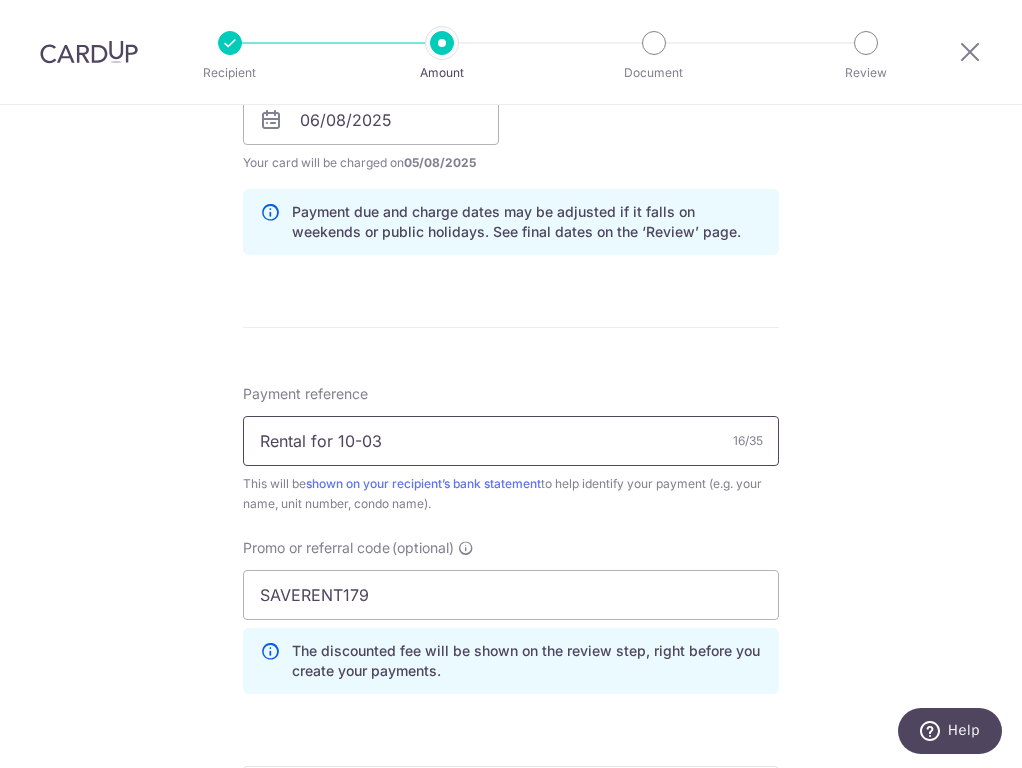click on "Rental for 10-03" at bounding box center (511, 441) 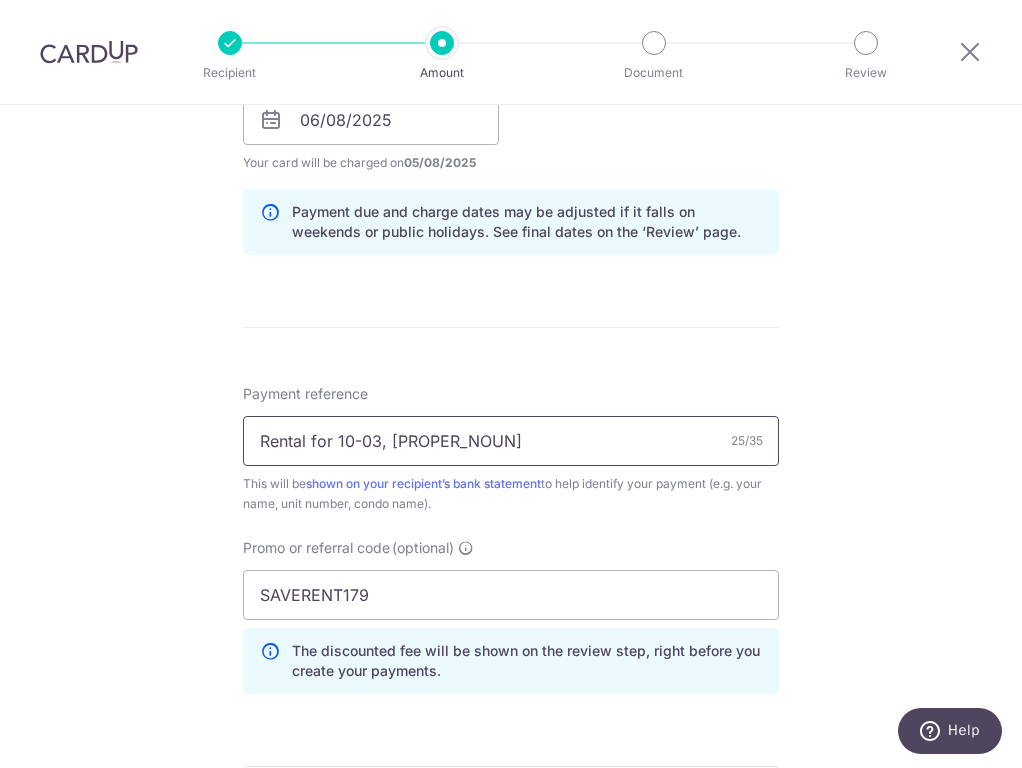 drag, startPoint x: 387, startPoint y: 430, endPoint x: 448, endPoint y: 430, distance: 61 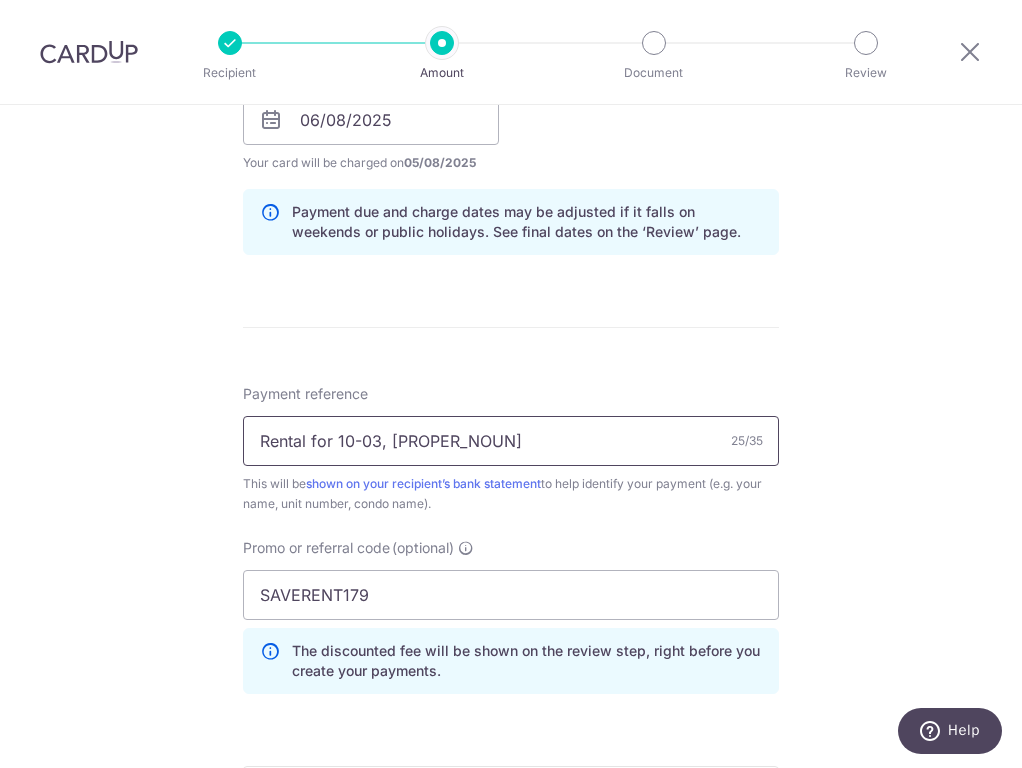 paste on "tee Residences" 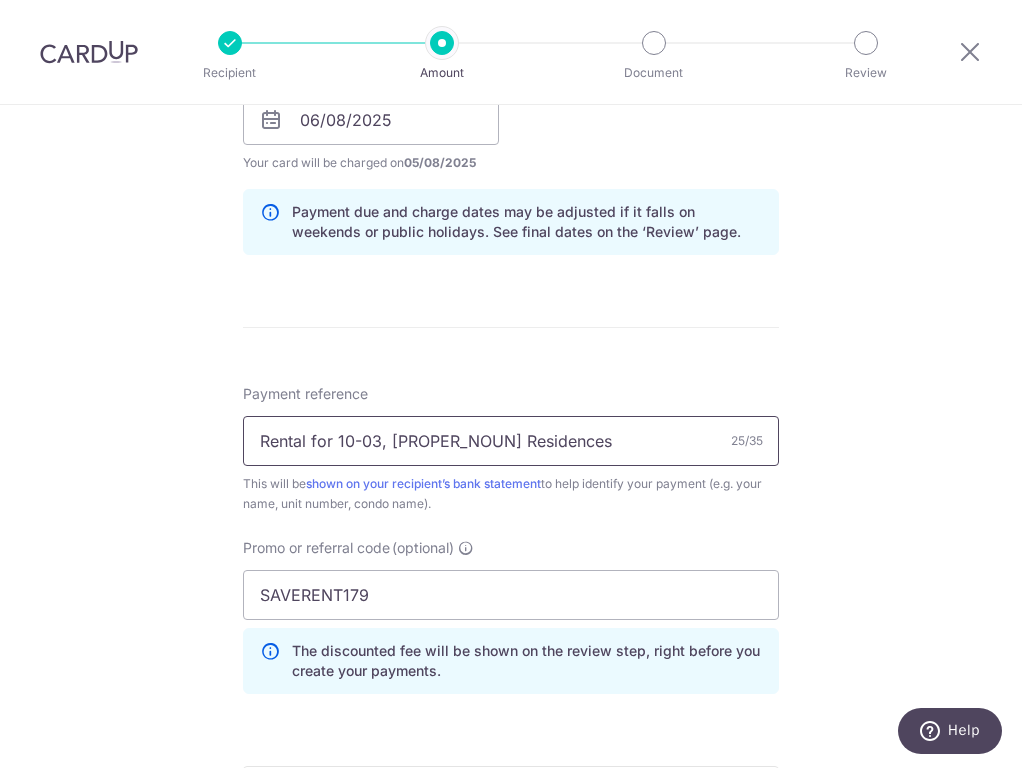 click on "Rental for 10-03, Yewtee Residences" at bounding box center (511, 441) 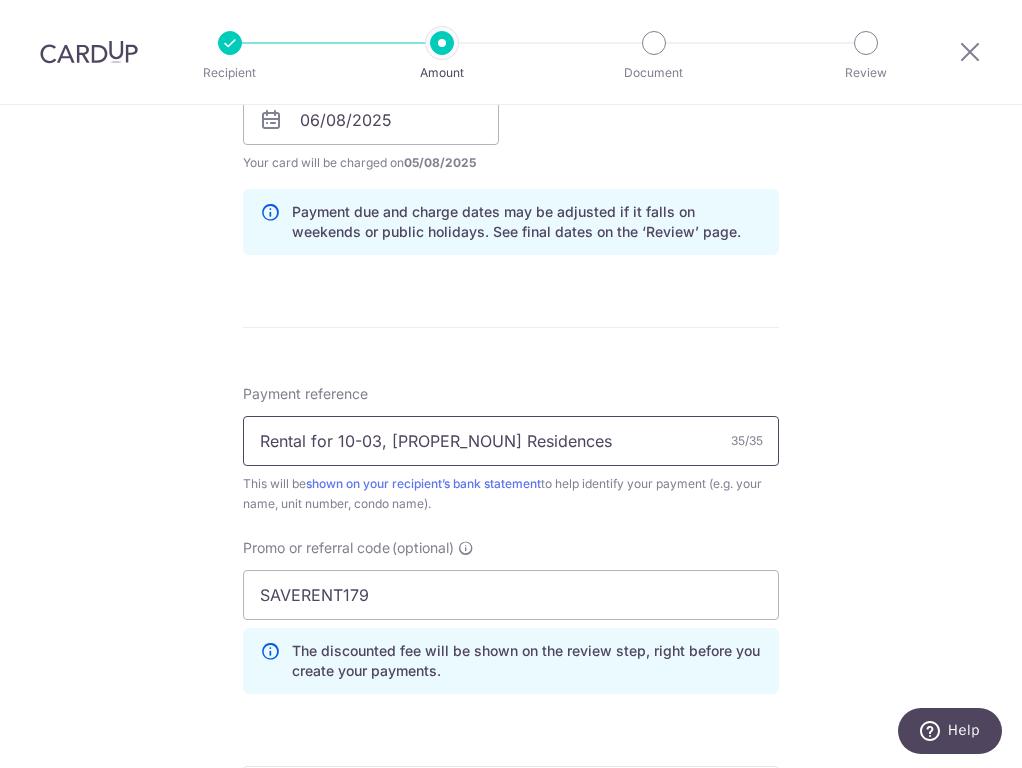 click on "Rental for 10-03, Yewtee Residences" at bounding box center (511, 441) 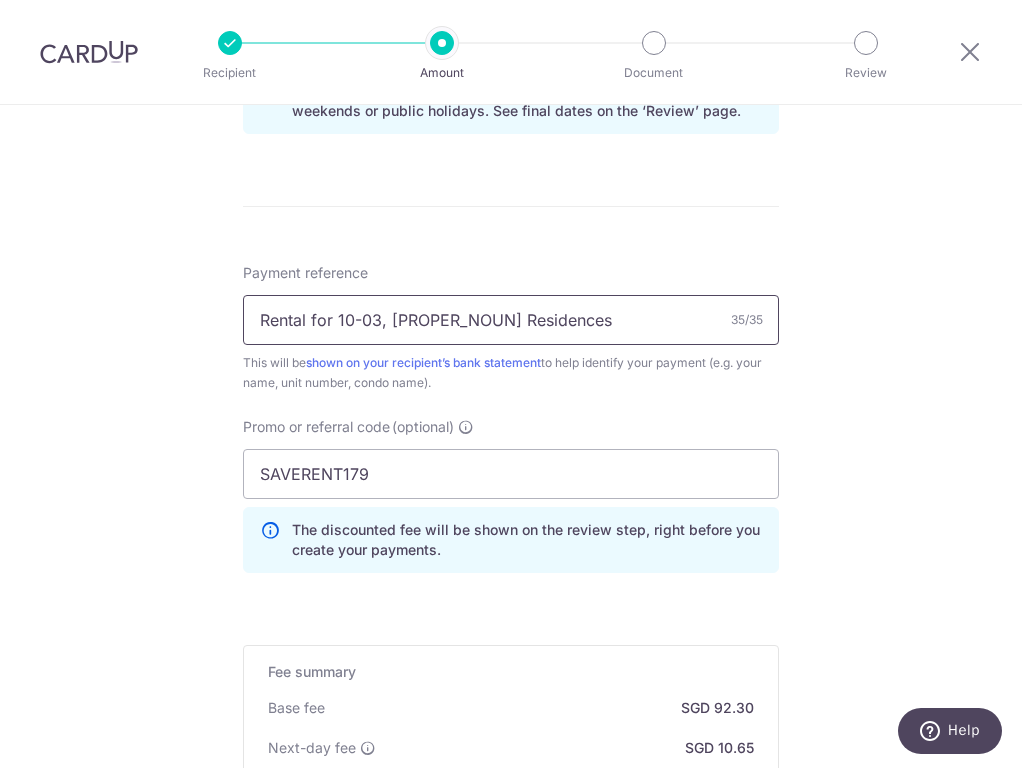 scroll, scrollTop: 1095, scrollLeft: 0, axis: vertical 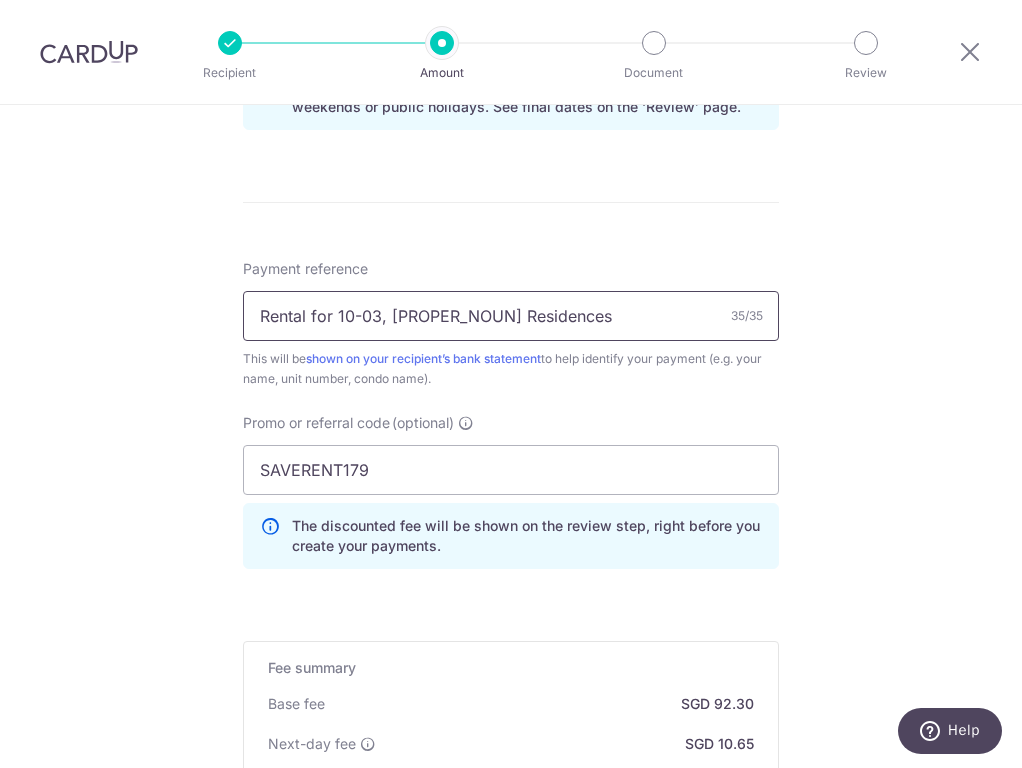 click on "Rental for 10-03, Yewtee Residences" at bounding box center (511, 316) 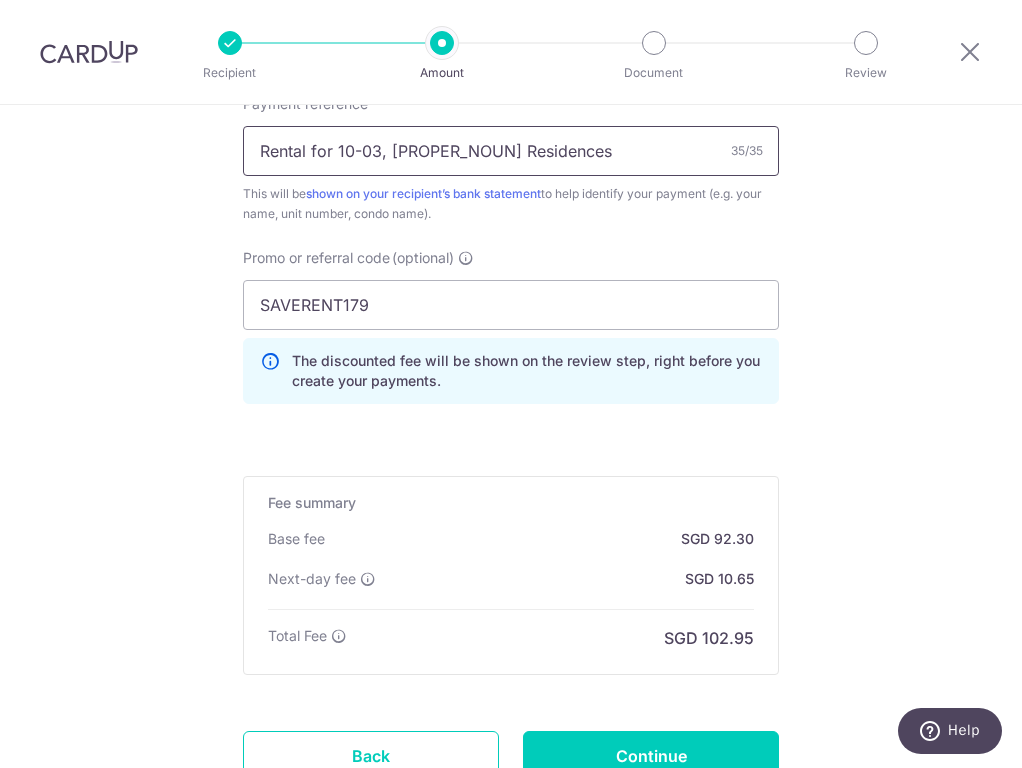 scroll, scrollTop: 1415, scrollLeft: 0, axis: vertical 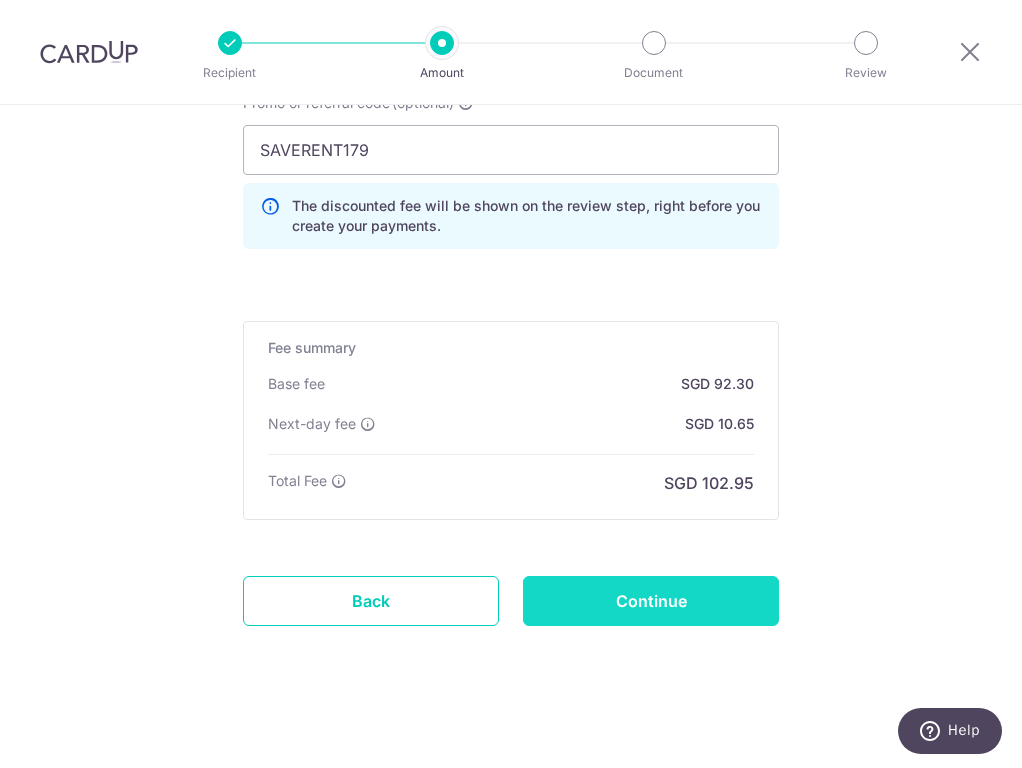 type on "Rental for 10-03, Yewtee Residences" 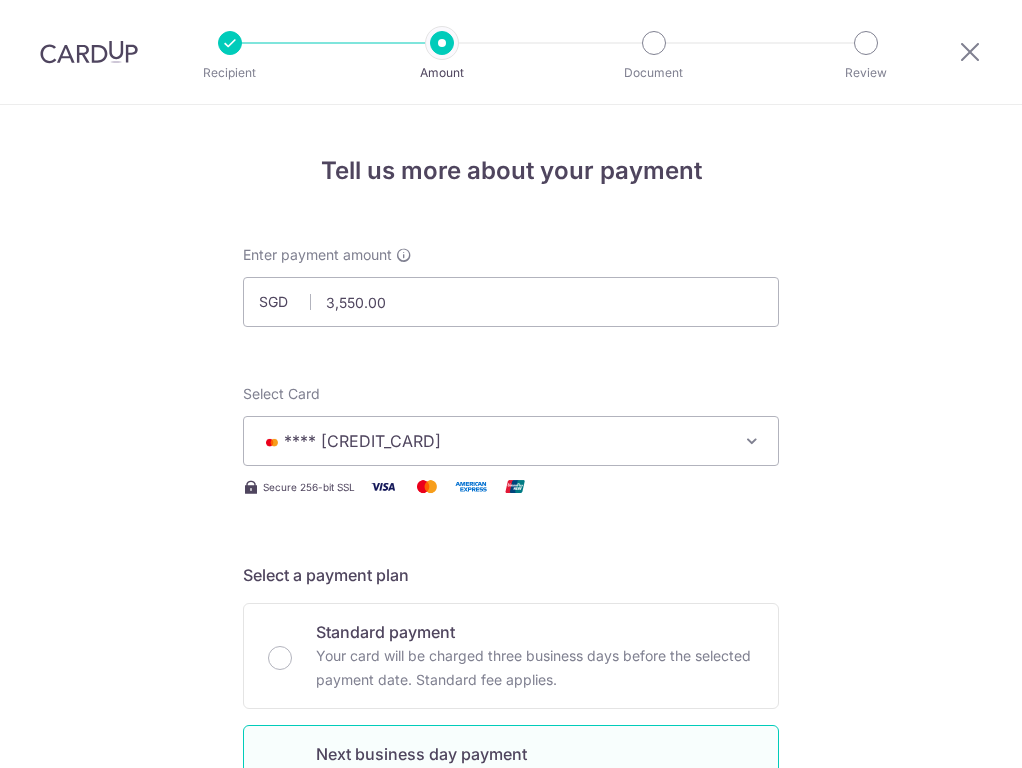 scroll, scrollTop: 0, scrollLeft: 0, axis: both 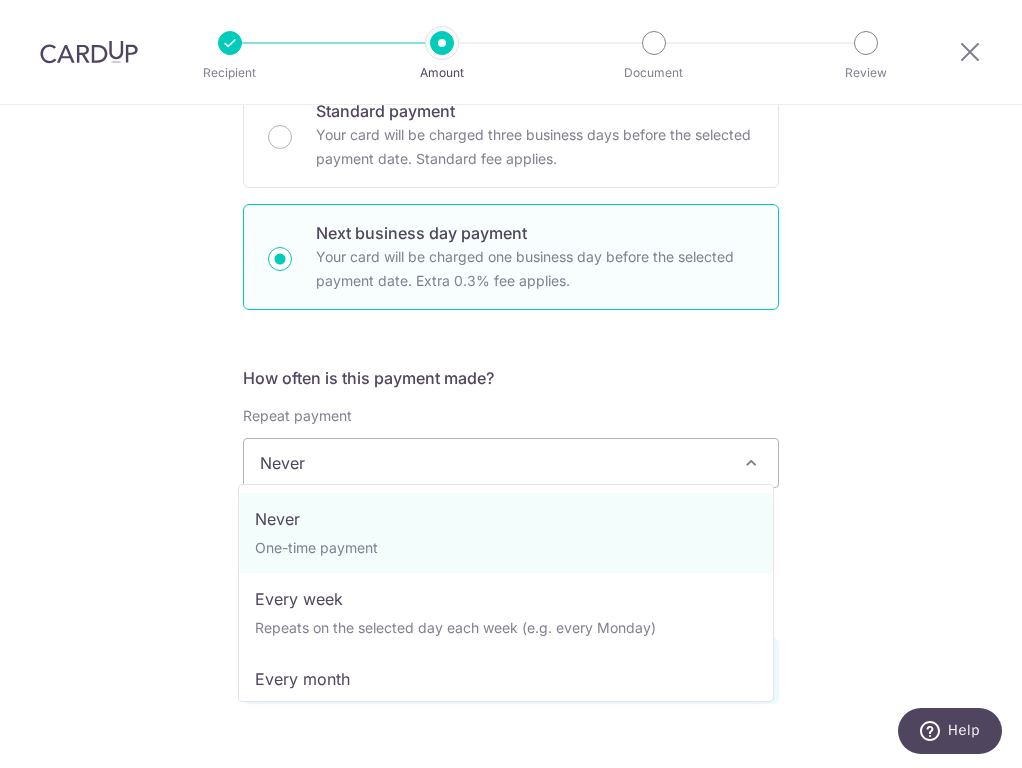 click at bounding box center (751, 463) 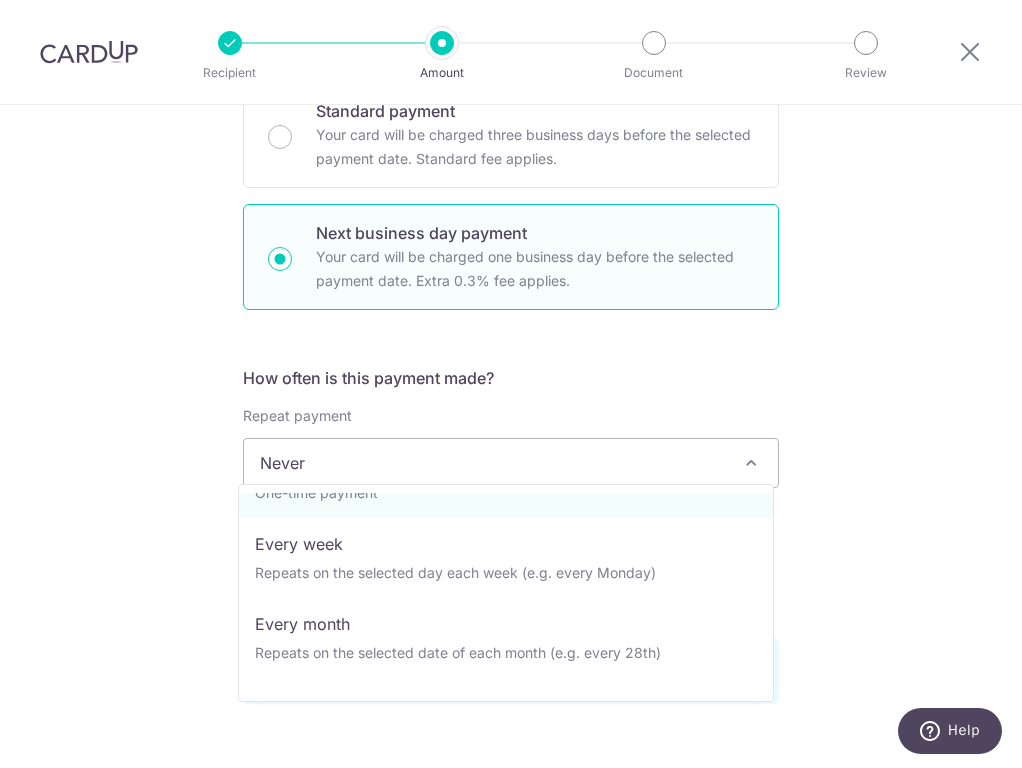scroll, scrollTop: 76, scrollLeft: 0, axis: vertical 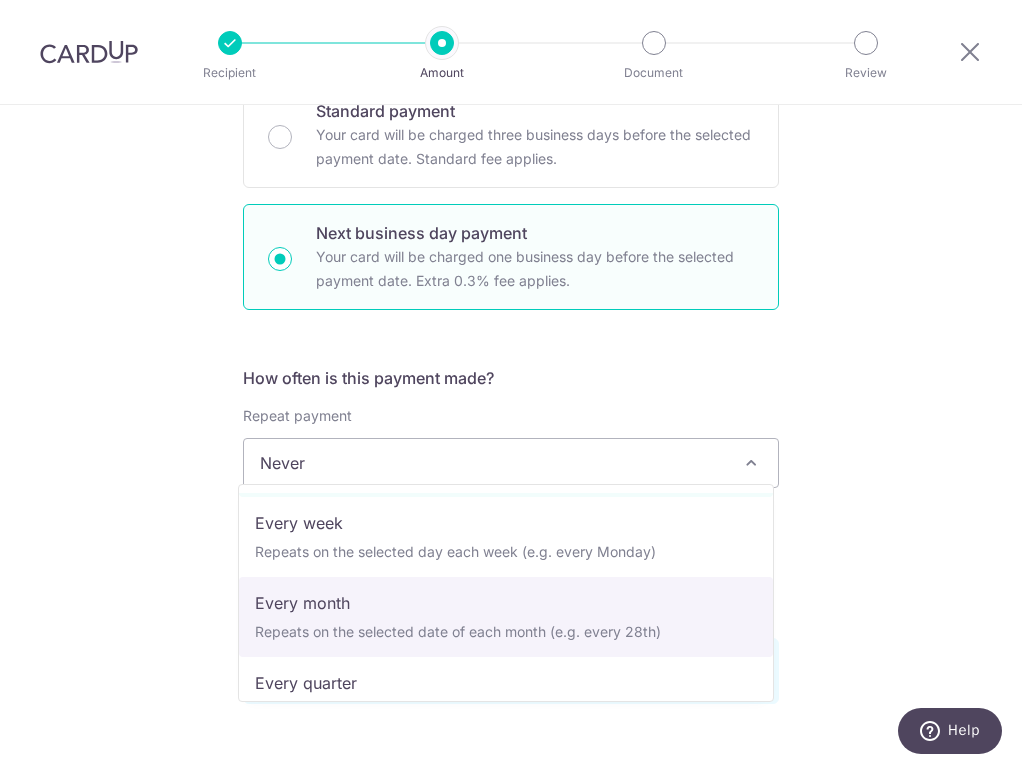 select on "3" 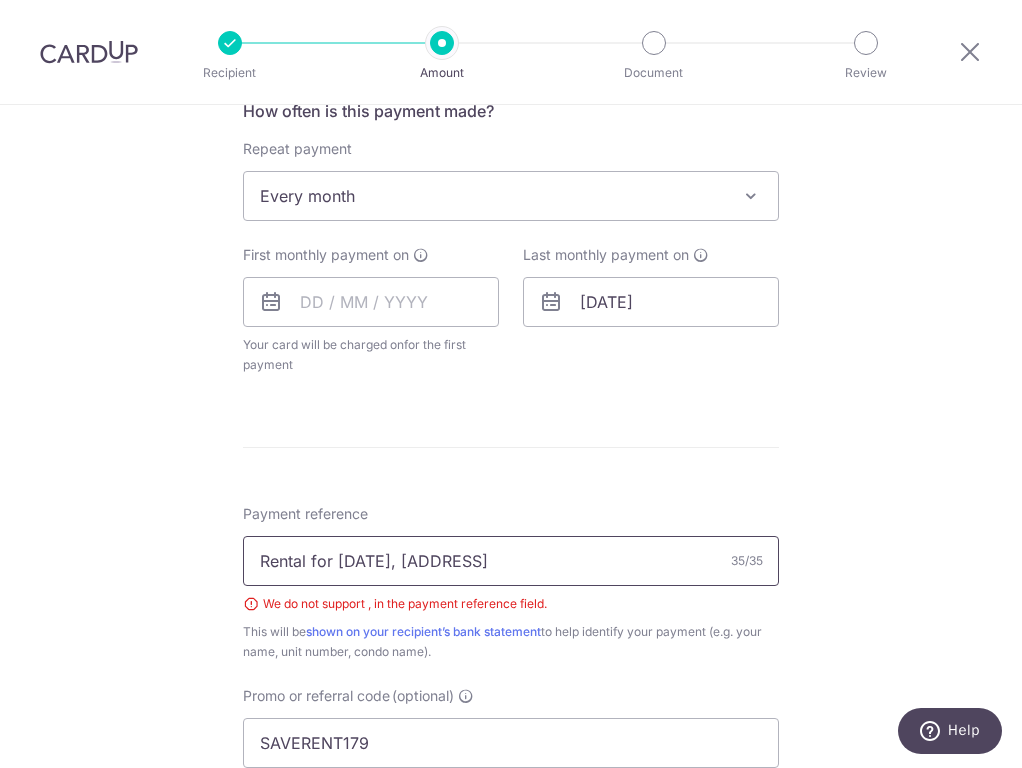 scroll, scrollTop: 763, scrollLeft: 0, axis: vertical 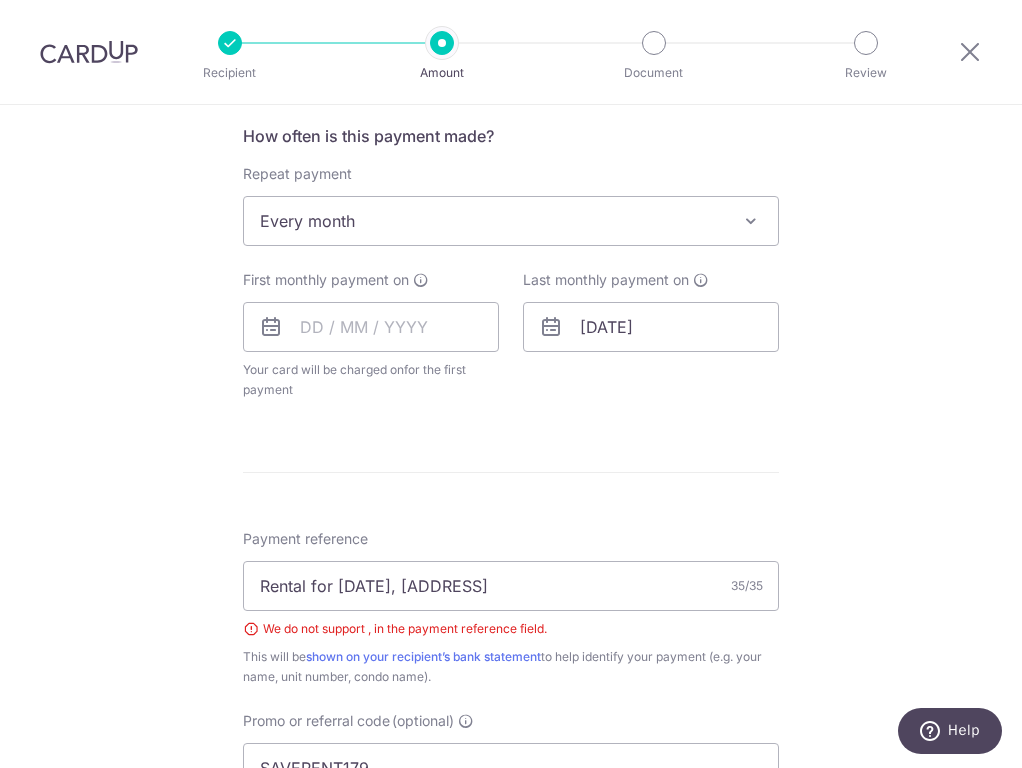 click at bounding box center [751, 221] 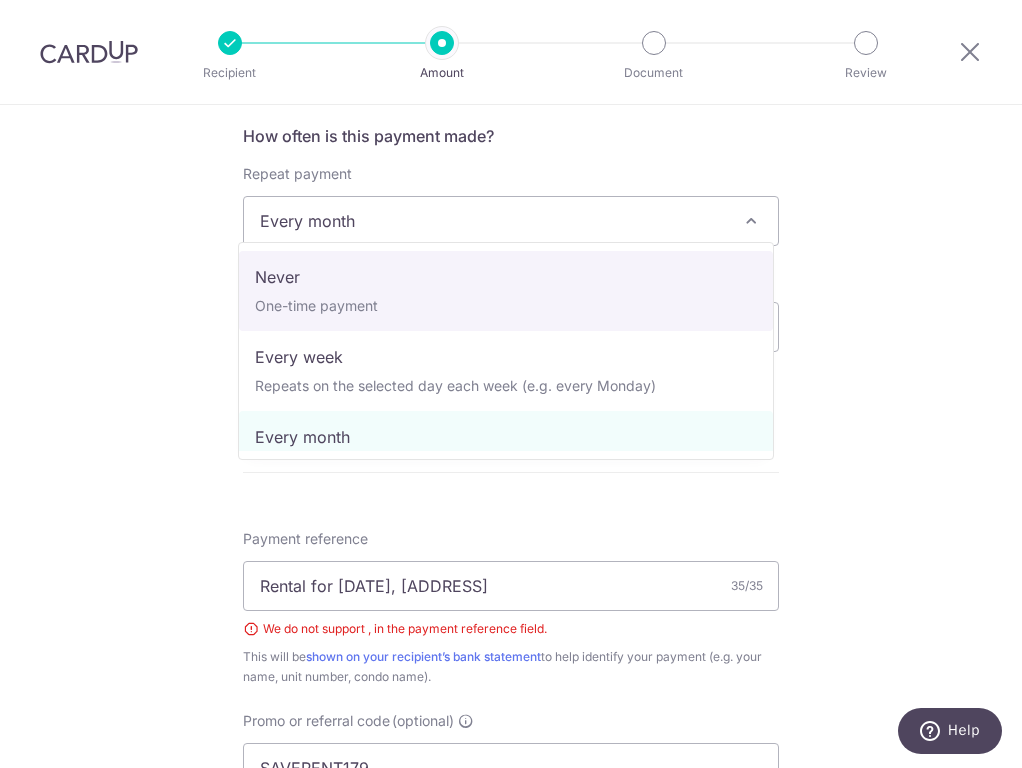 select on "1" 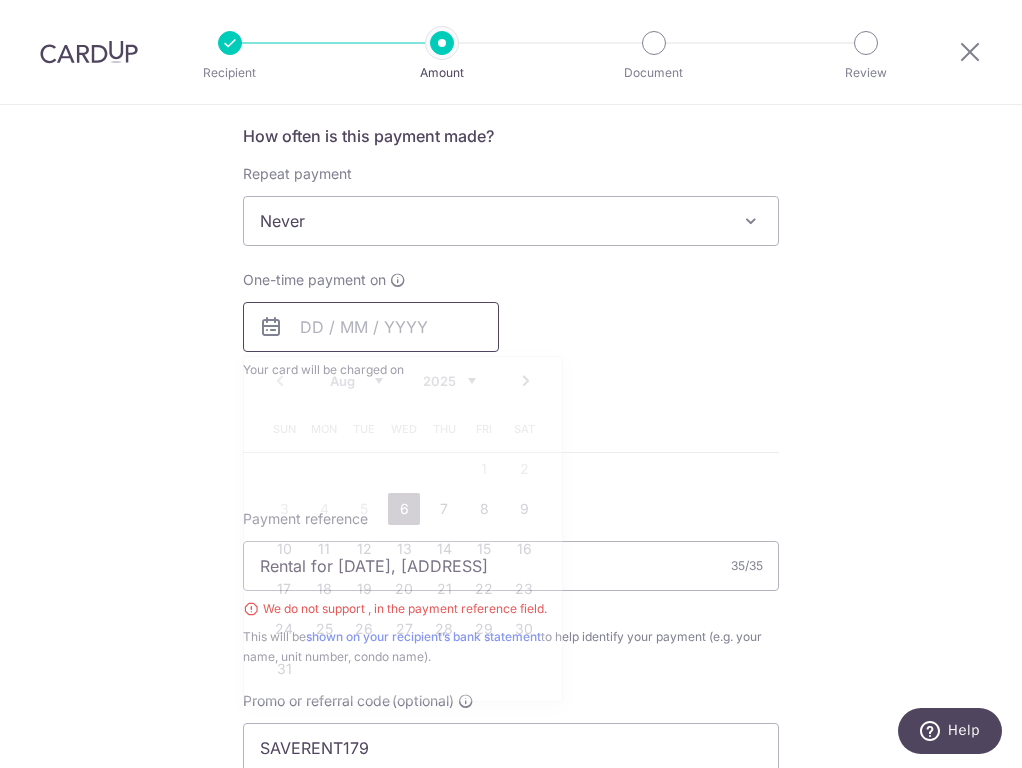 click at bounding box center (371, 327) 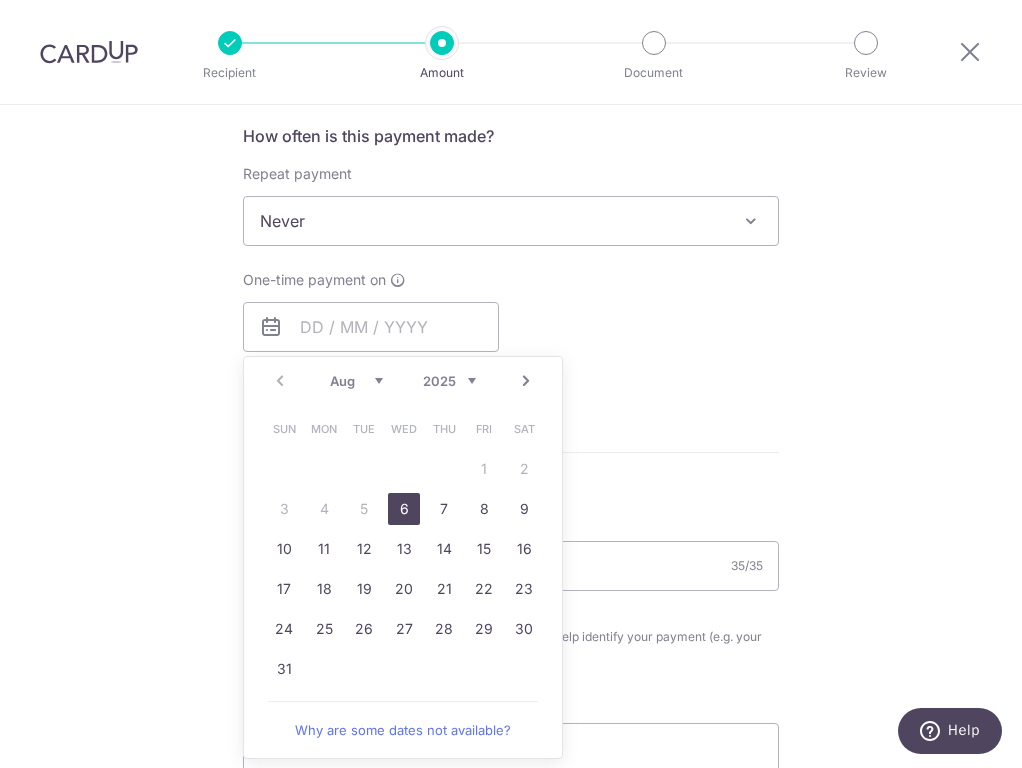 click on "6" at bounding box center (404, 509) 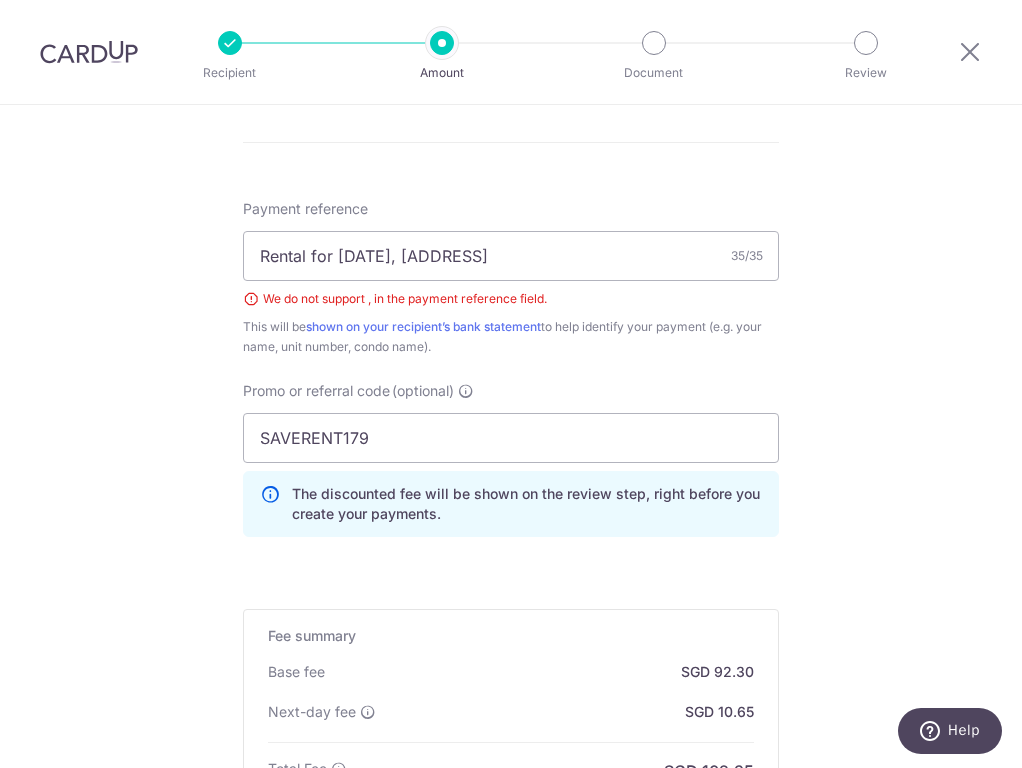 scroll, scrollTop: 1126, scrollLeft: 0, axis: vertical 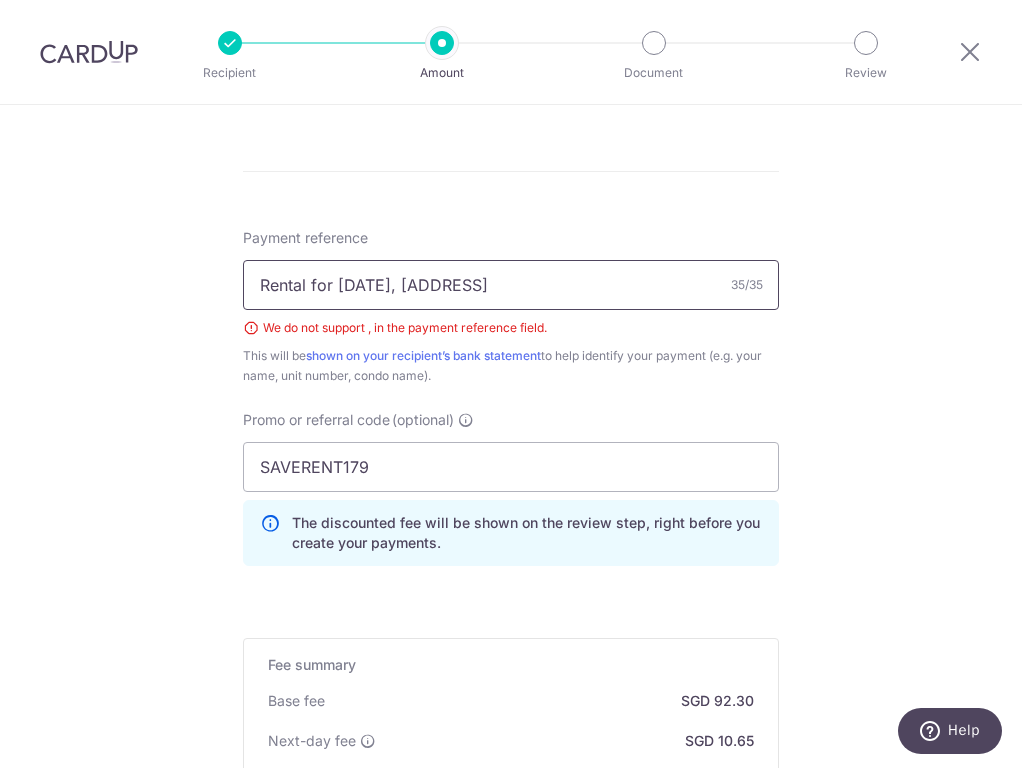 click on "Rental for 10-03, [PROPER_NOUN] Residences" at bounding box center (511, 285) 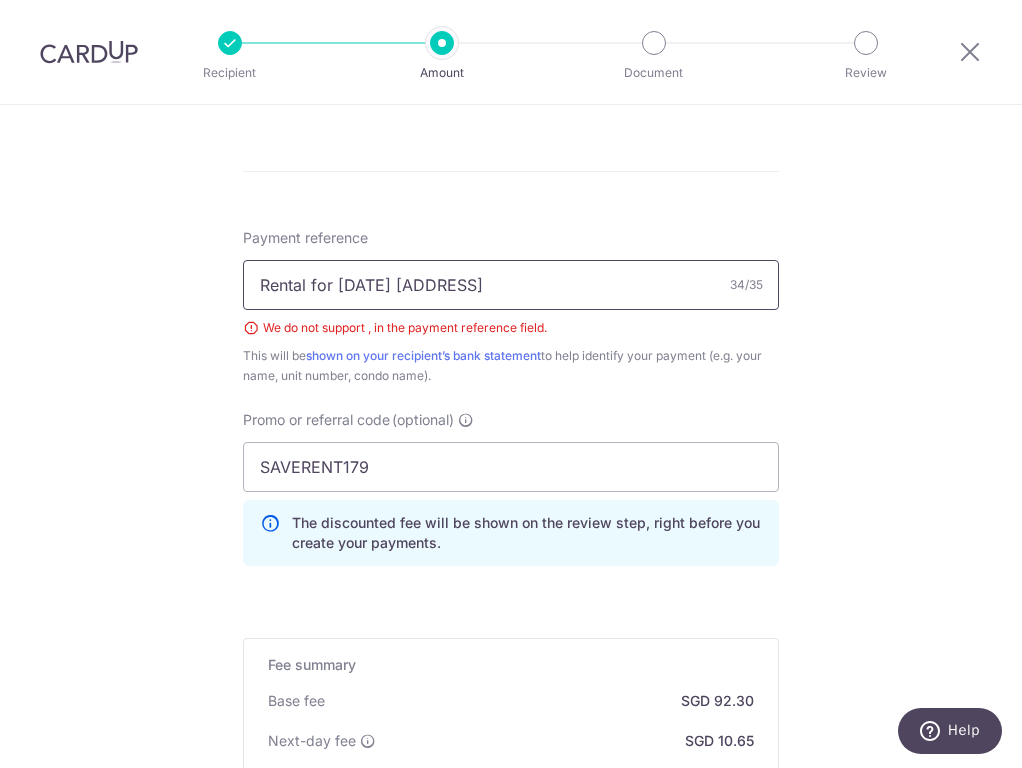 drag, startPoint x: 333, startPoint y: 275, endPoint x: 302, endPoint y: 277, distance: 31.06445 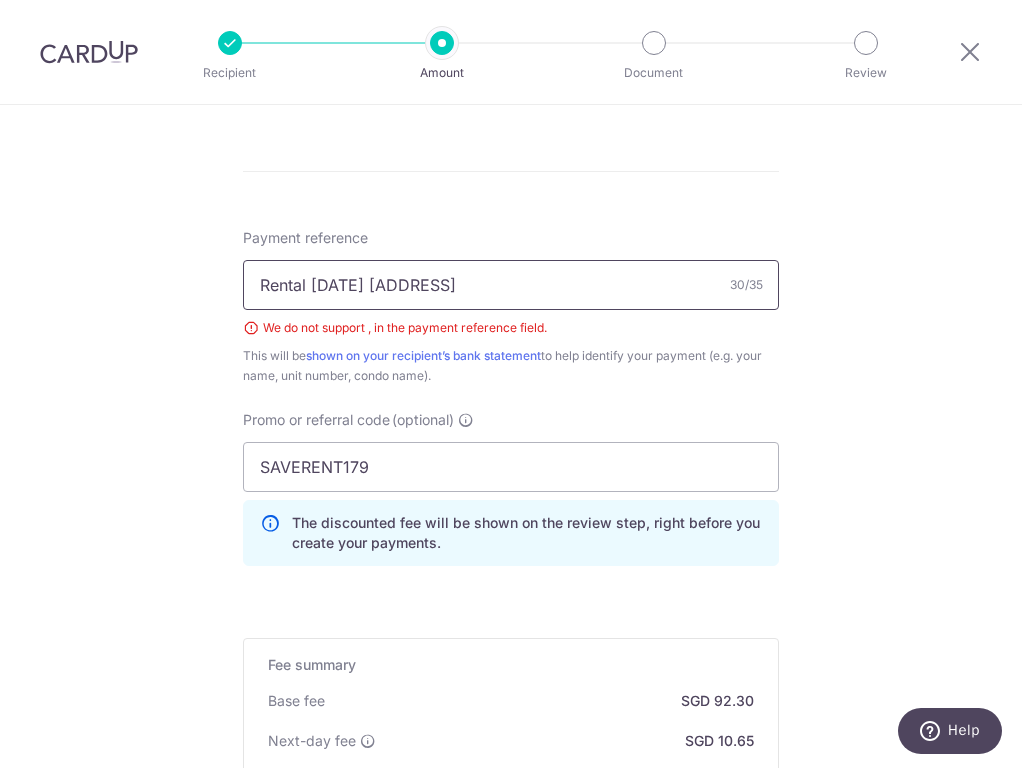 click on "Rental 10-03 Yewtee Residences" at bounding box center [511, 285] 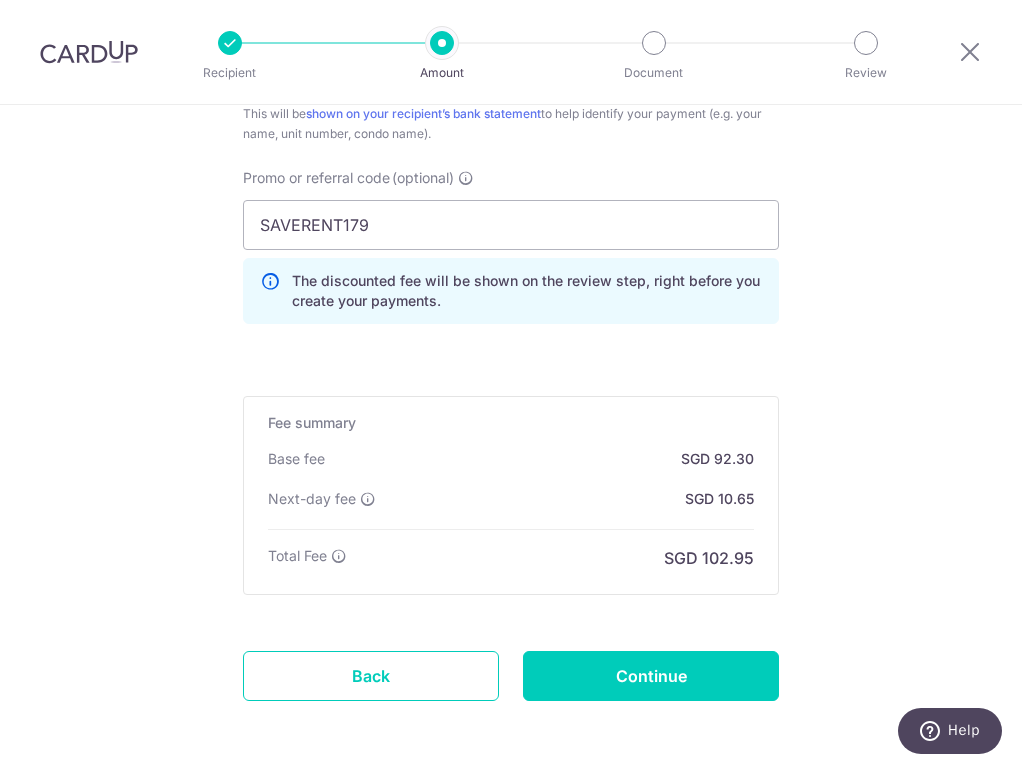 scroll, scrollTop: 1443, scrollLeft: 0, axis: vertical 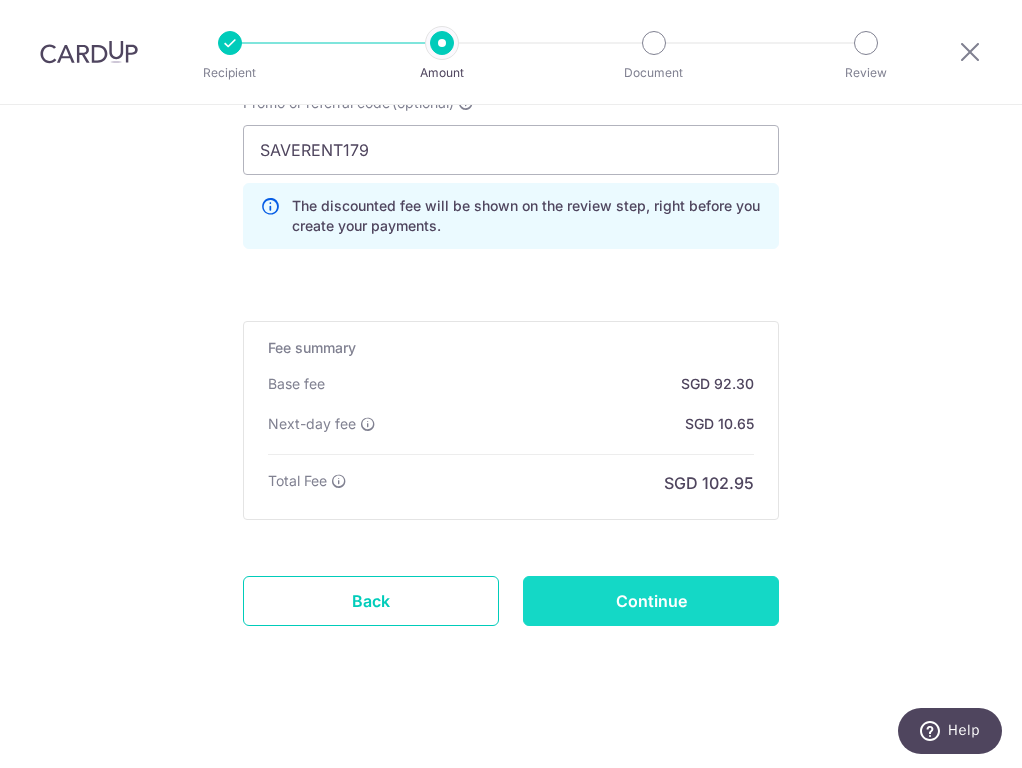 type on "Rental 10-03 Yewtee Residences" 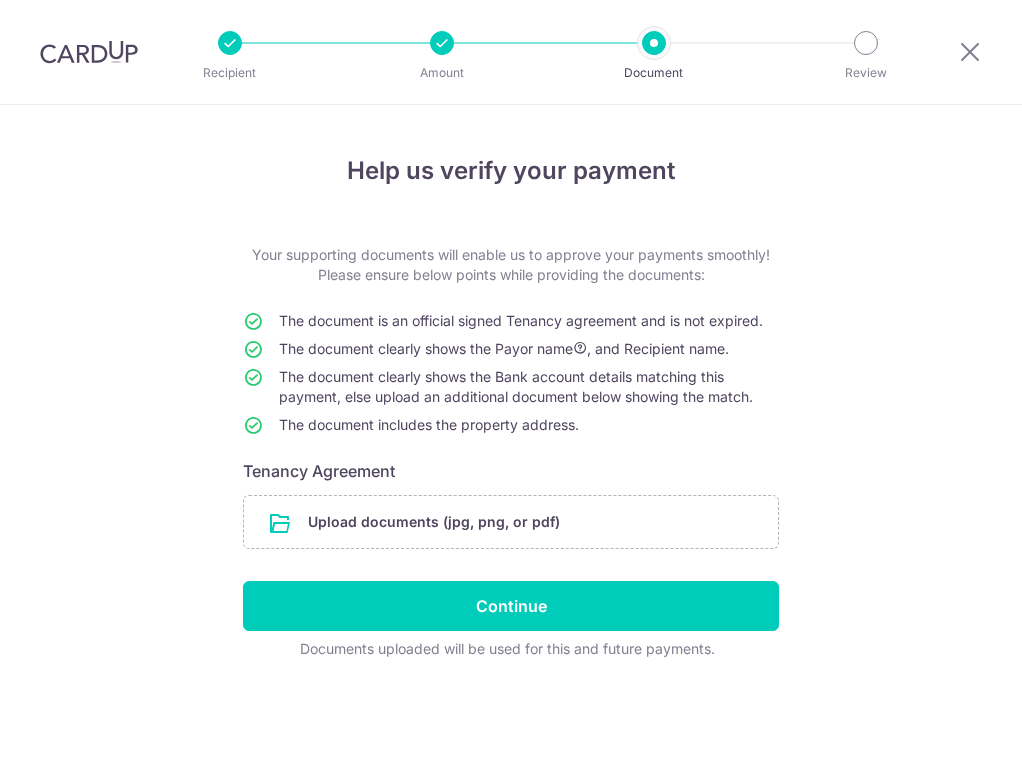 scroll, scrollTop: 0, scrollLeft: 0, axis: both 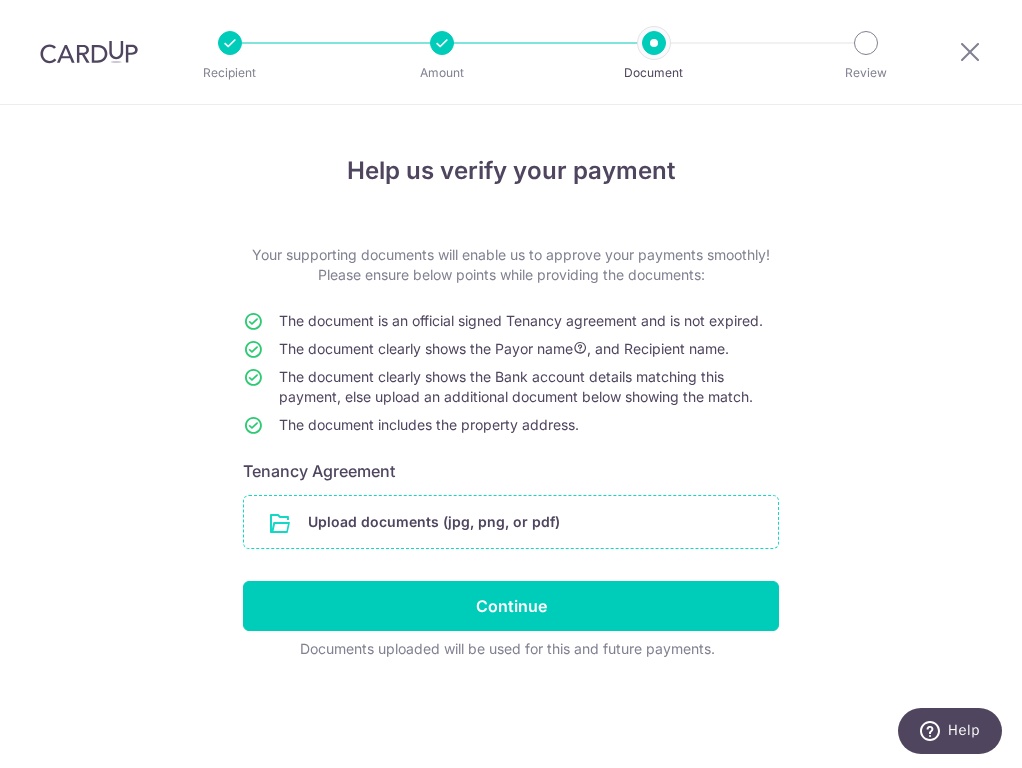 click at bounding box center (511, 522) 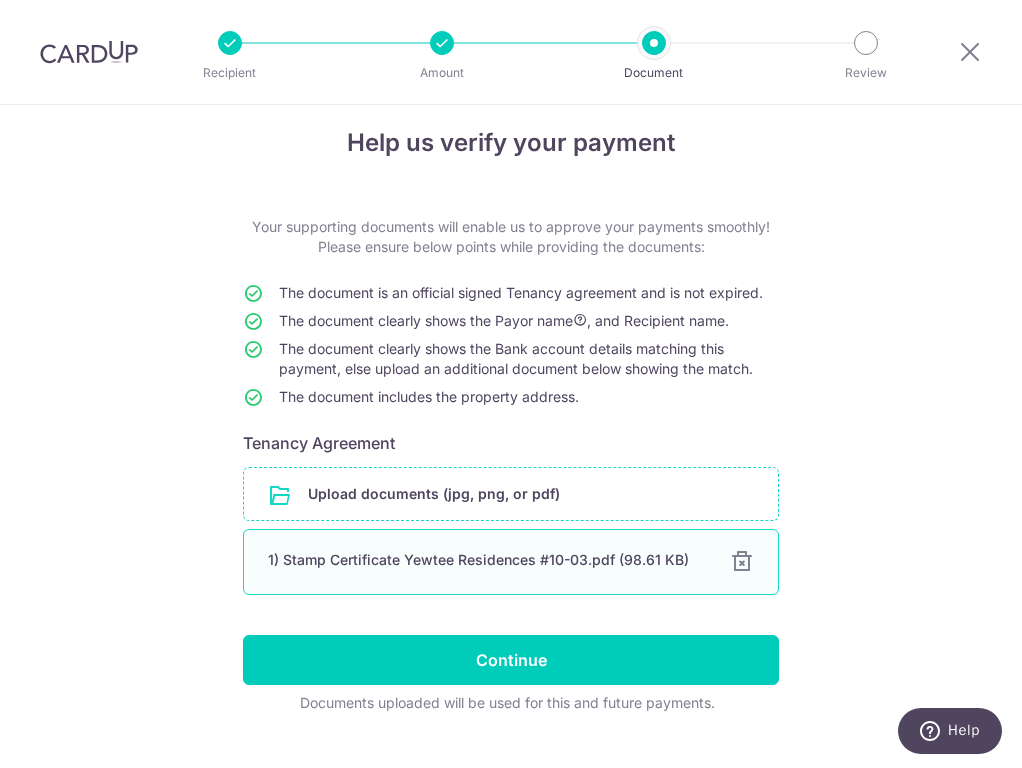 scroll, scrollTop: 35, scrollLeft: 0, axis: vertical 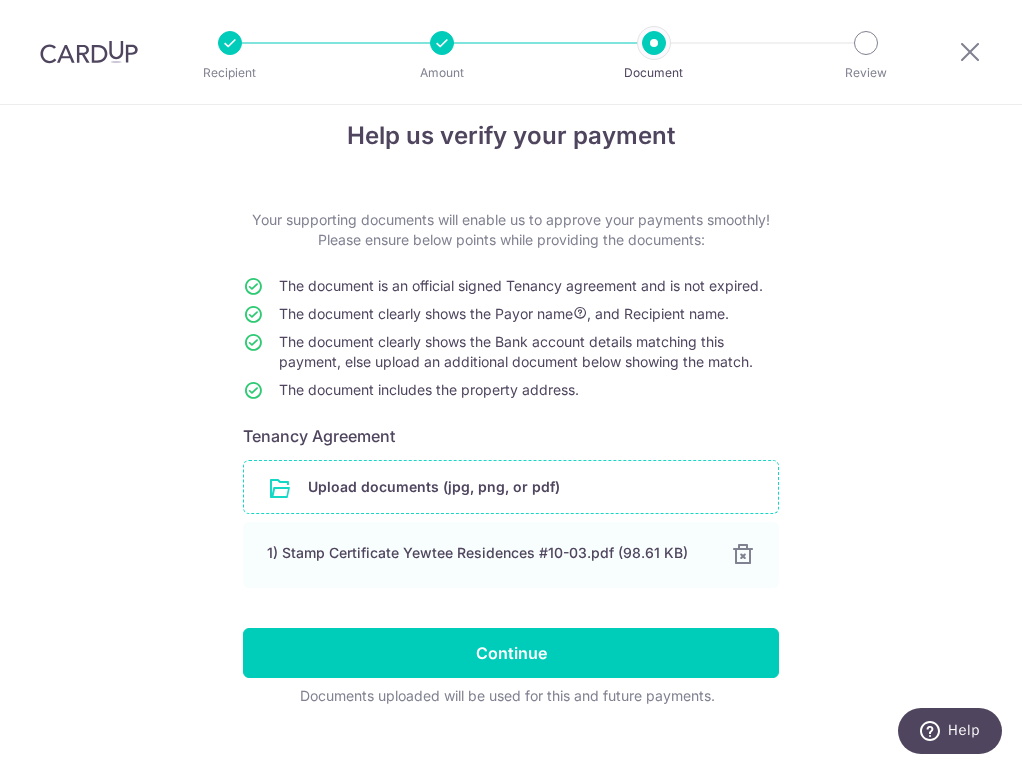 click at bounding box center (511, 487) 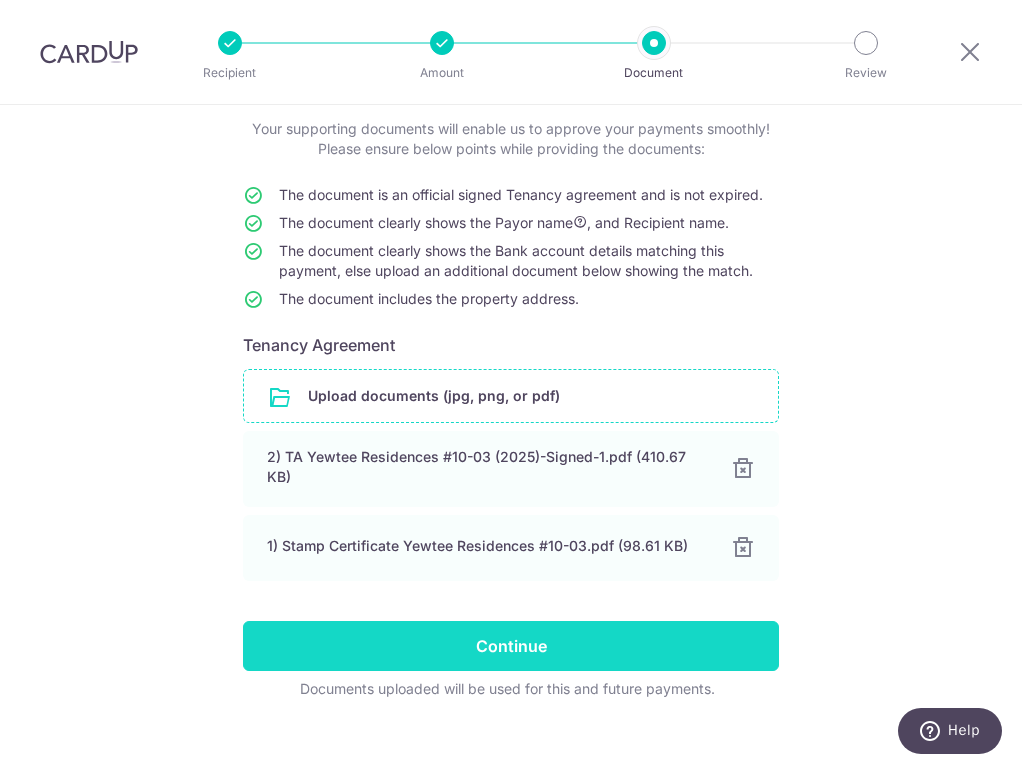 scroll, scrollTop: 143, scrollLeft: 0, axis: vertical 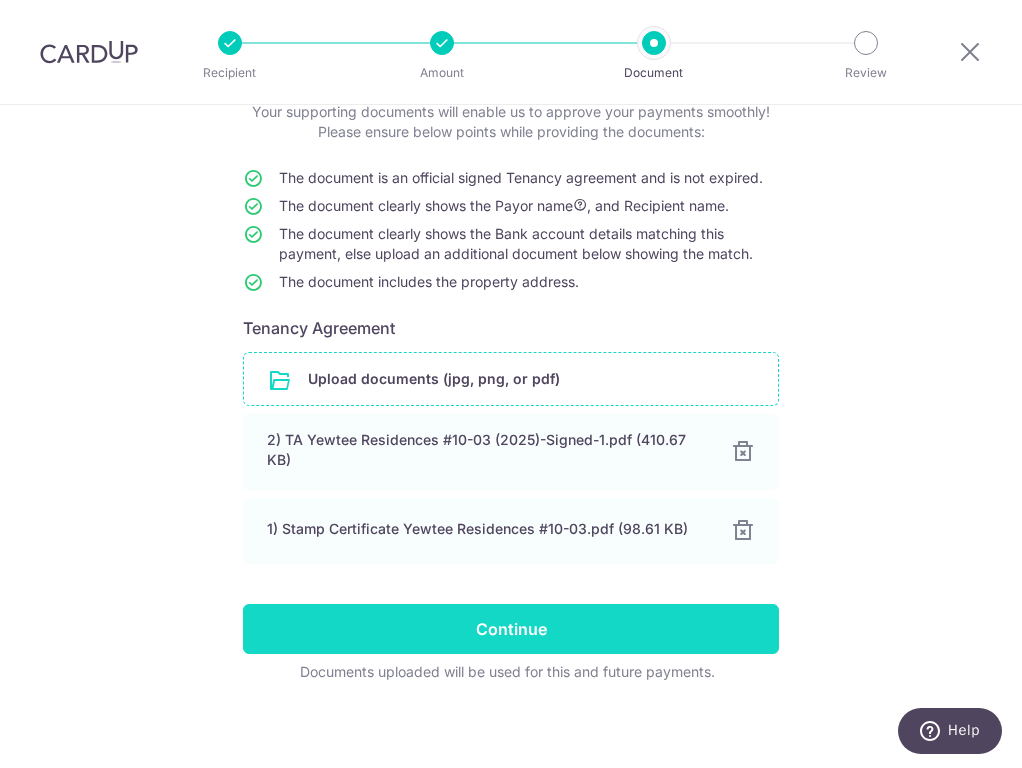 click on "Continue" at bounding box center [511, 629] 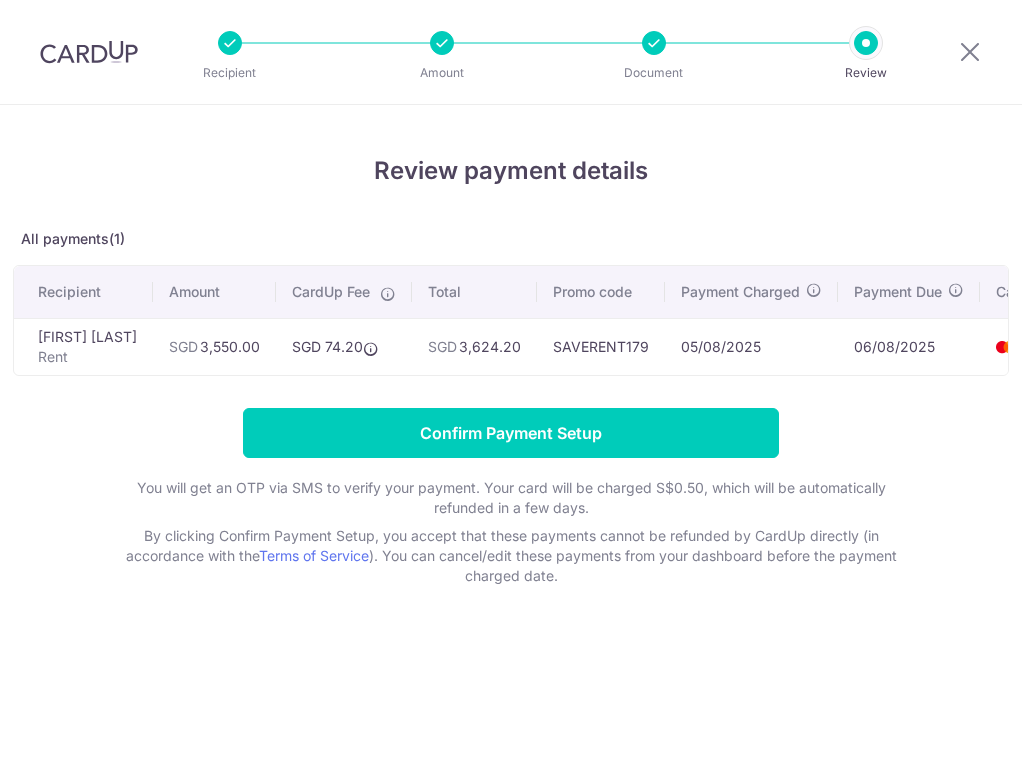 scroll, scrollTop: 0, scrollLeft: 0, axis: both 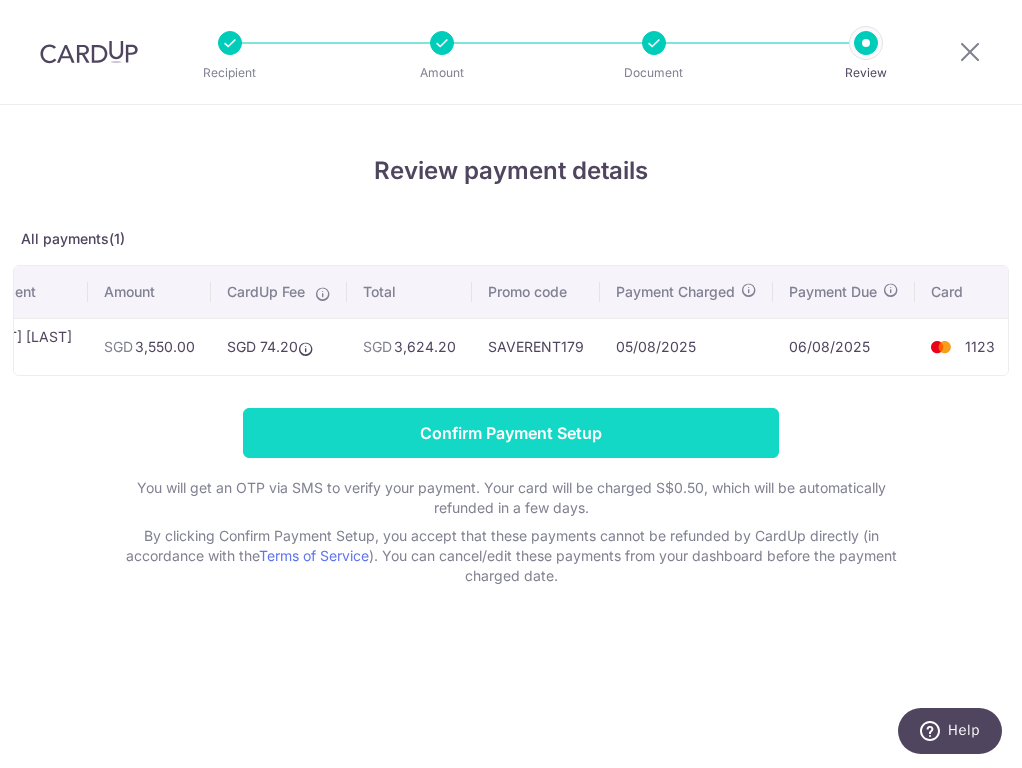 click on "Confirm Payment Setup" at bounding box center [511, 433] 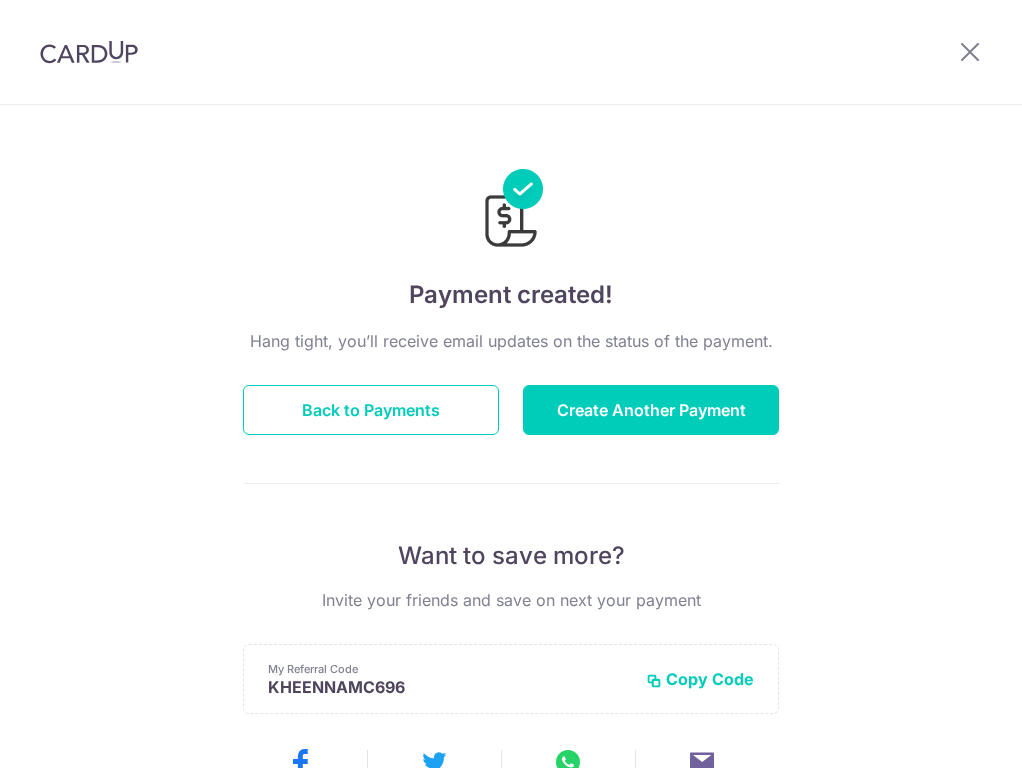 scroll, scrollTop: 0, scrollLeft: 0, axis: both 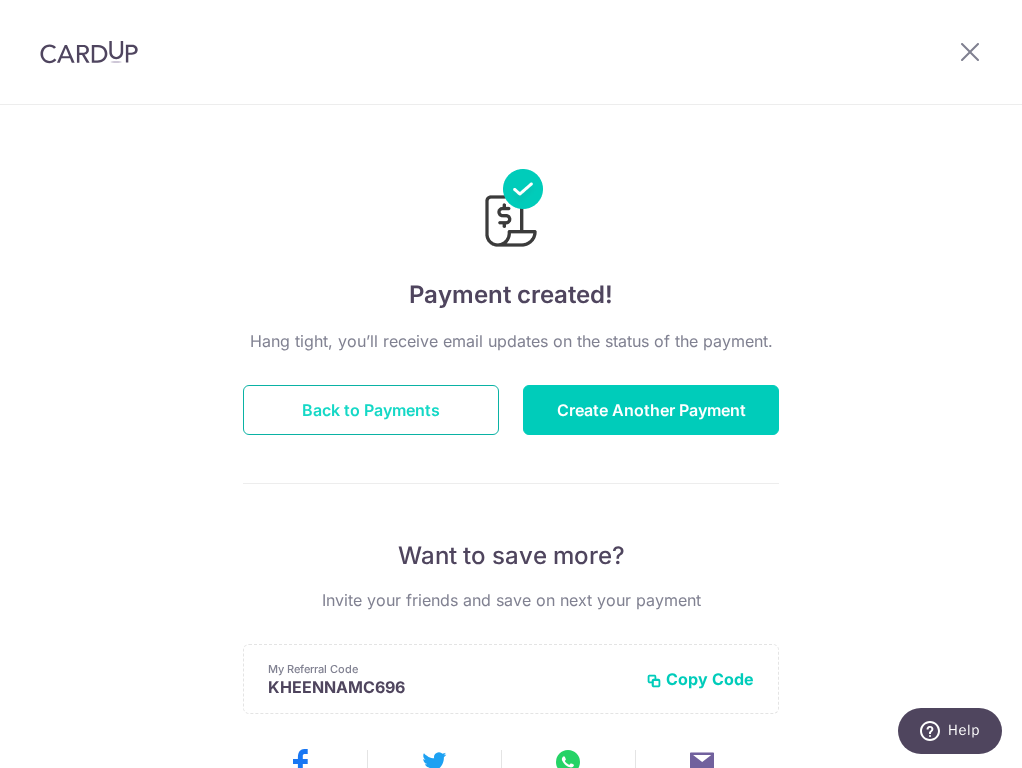 click on "Back to Payments" at bounding box center (371, 410) 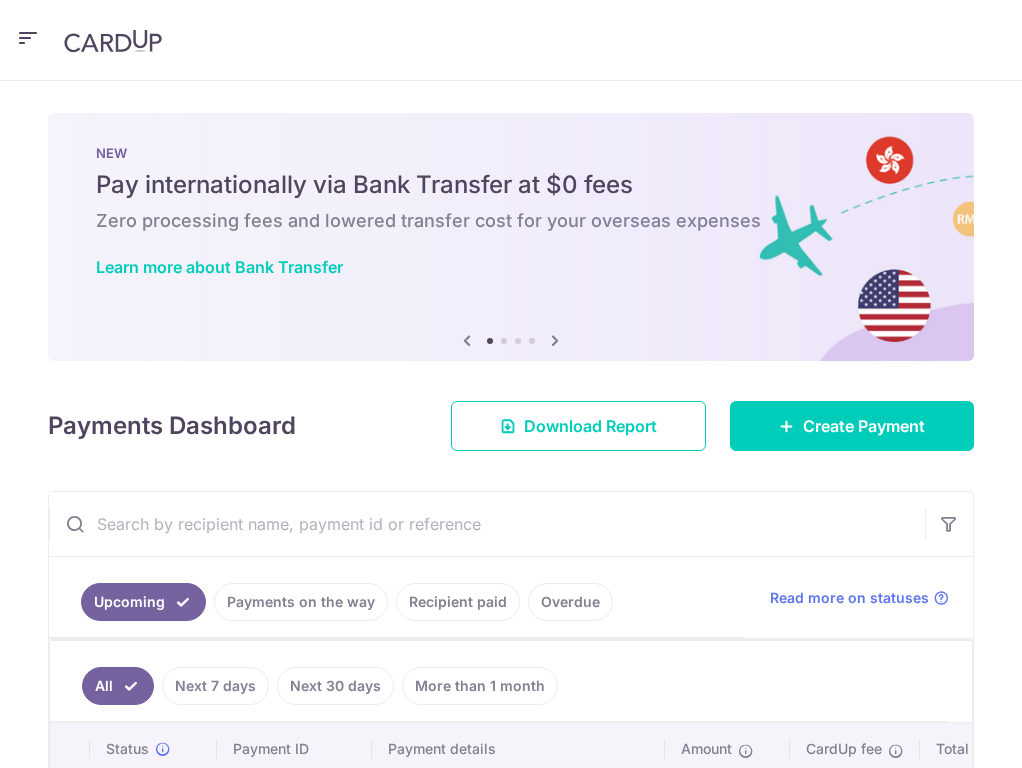 scroll, scrollTop: 0, scrollLeft: 0, axis: both 